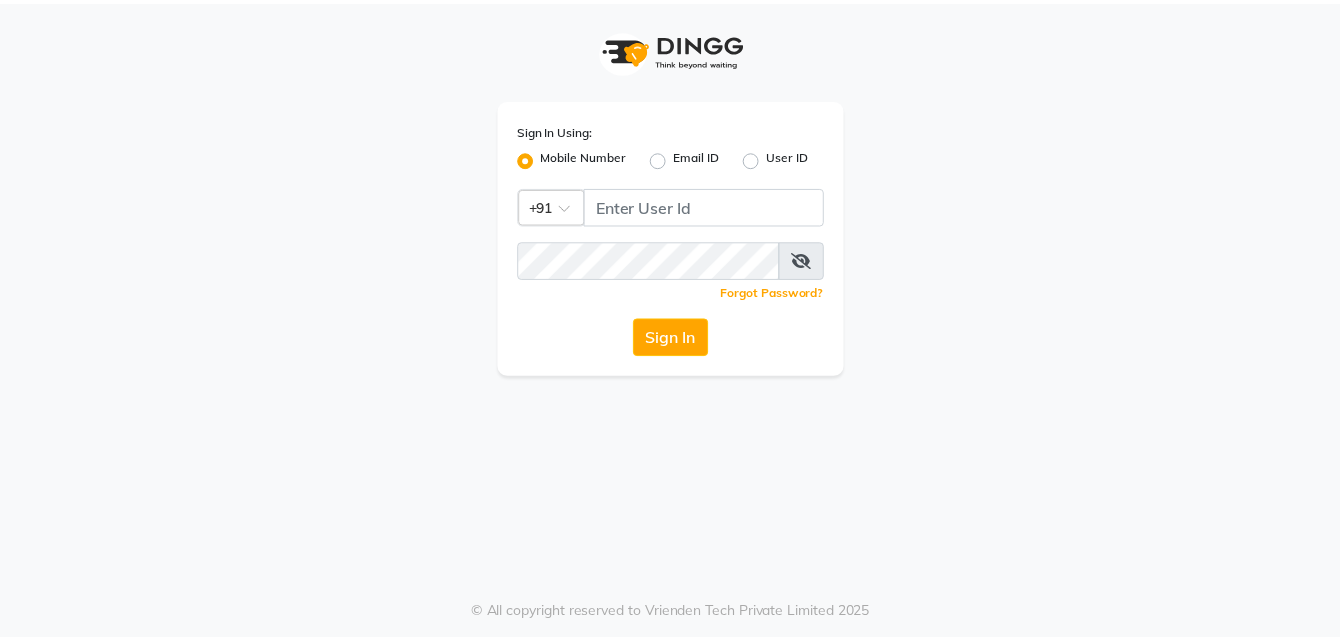 scroll, scrollTop: 0, scrollLeft: 0, axis: both 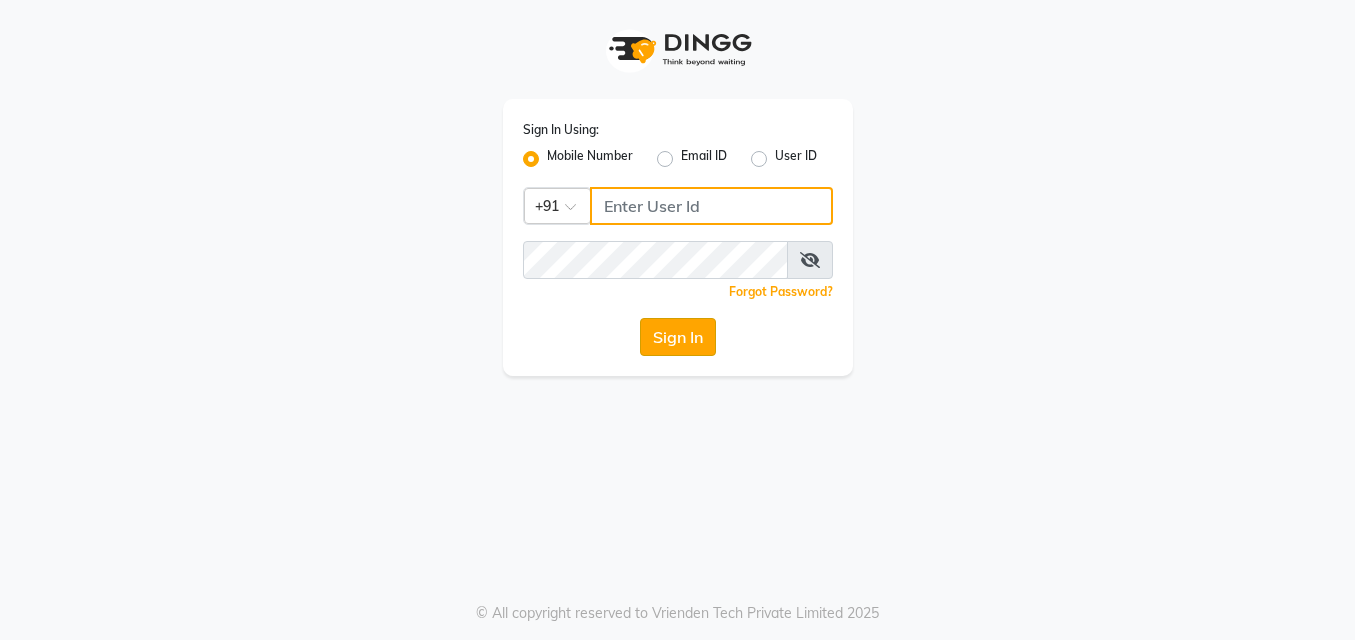 type on "[PHONE]" 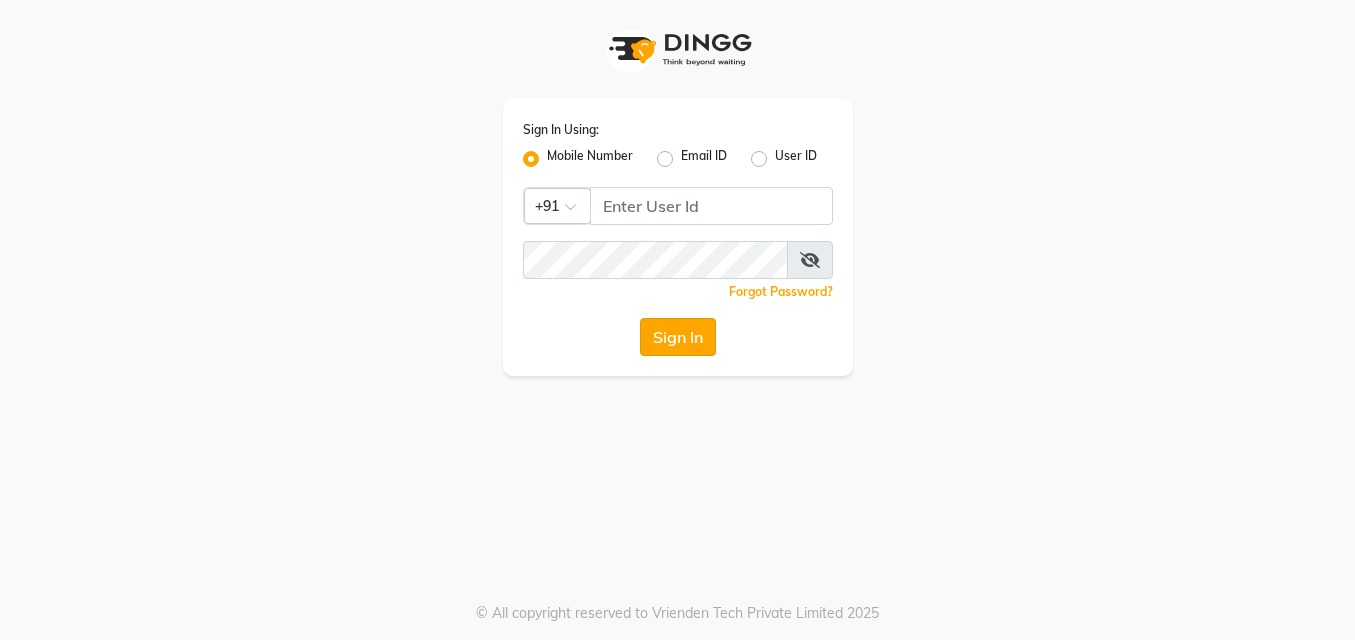 click on "Sign In" 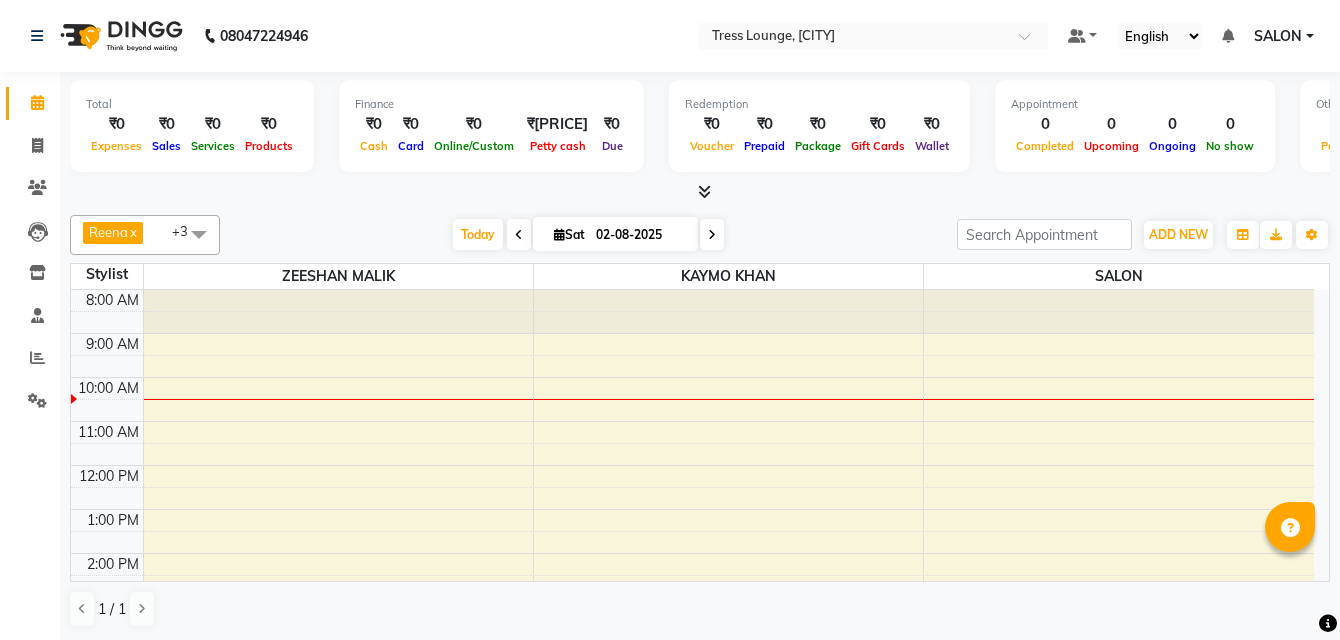 scroll, scrollTop: 0, scrollLeft: 0, axis: both 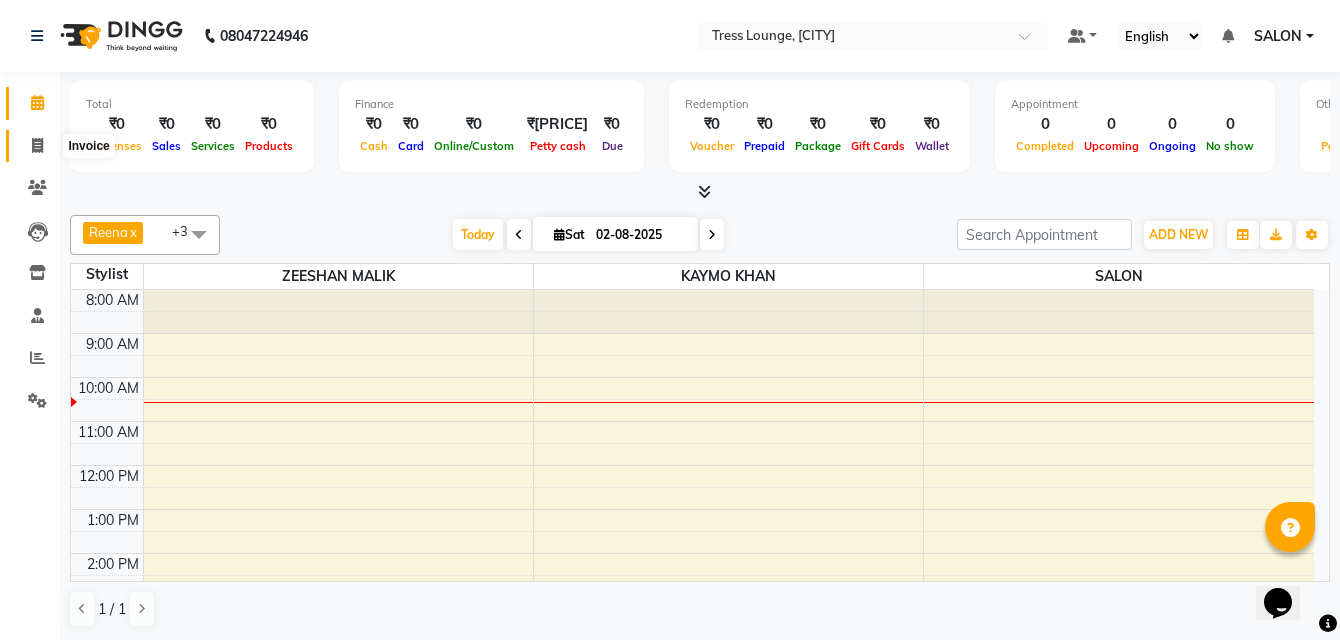 click 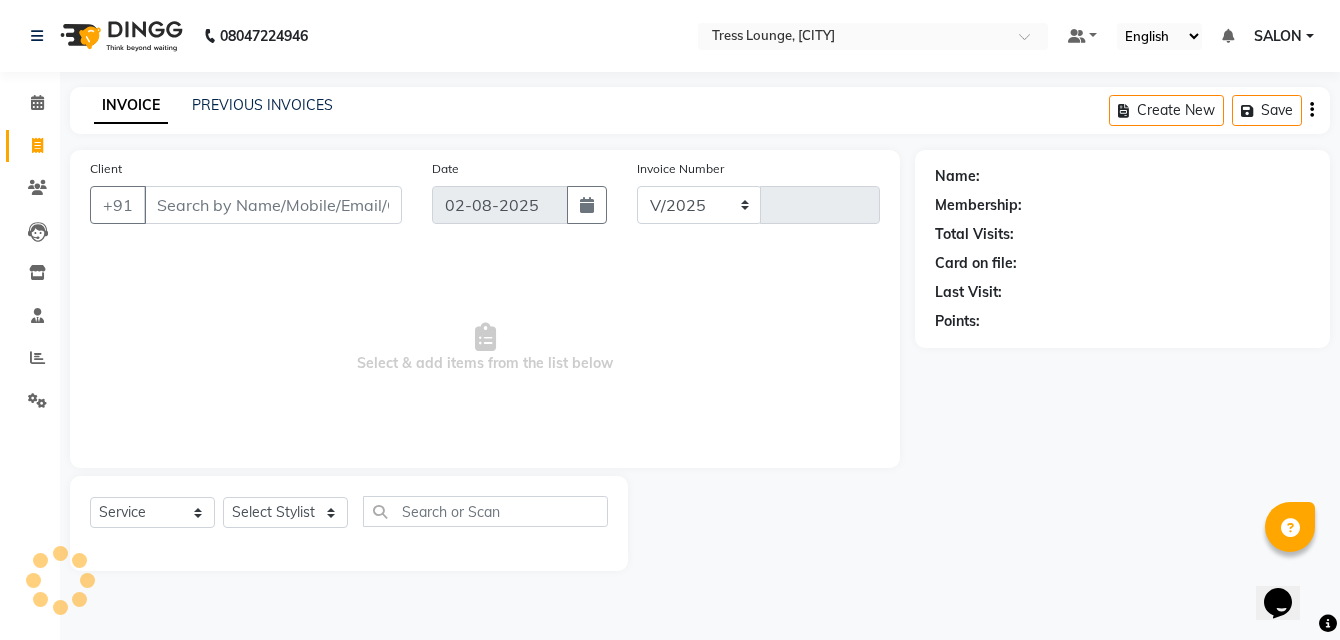 select on "5370" 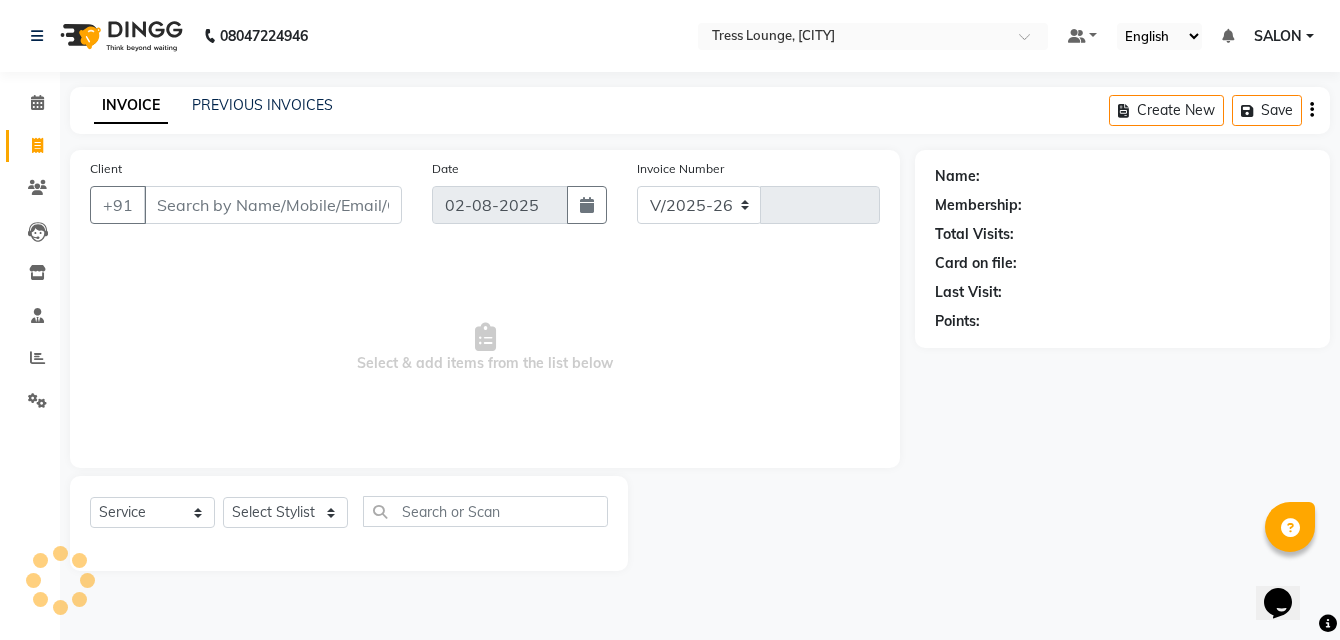 type on "0865" 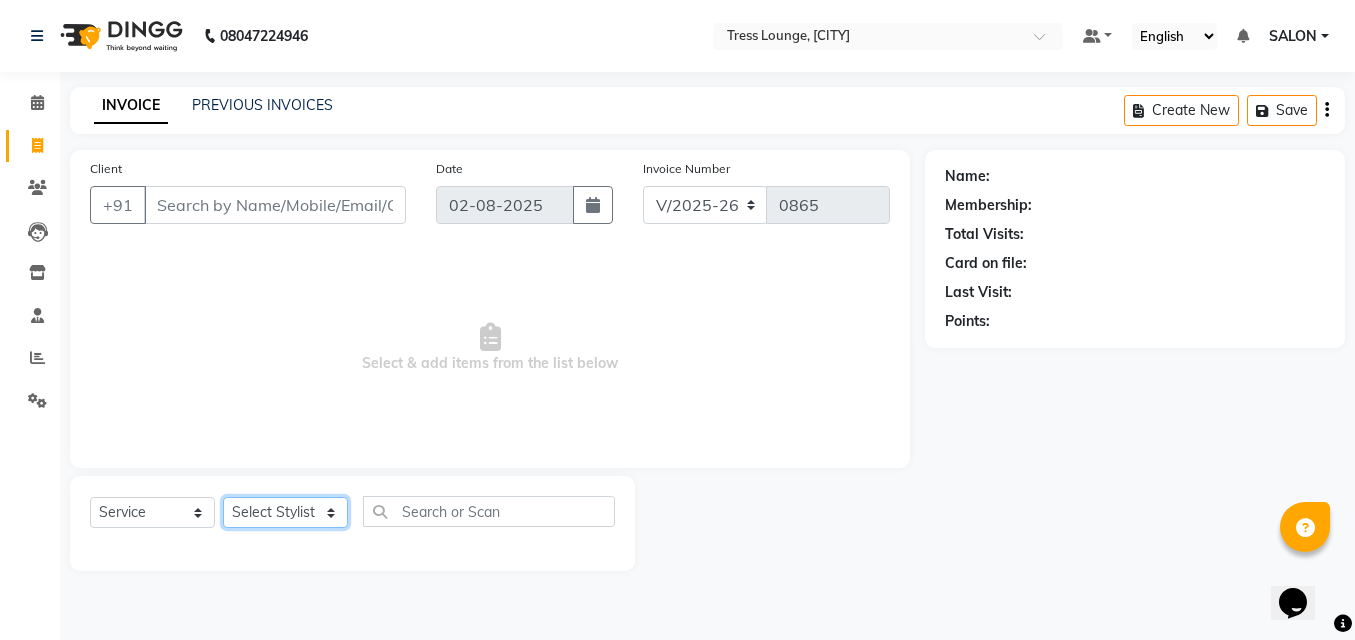 click on "Select Stylist" 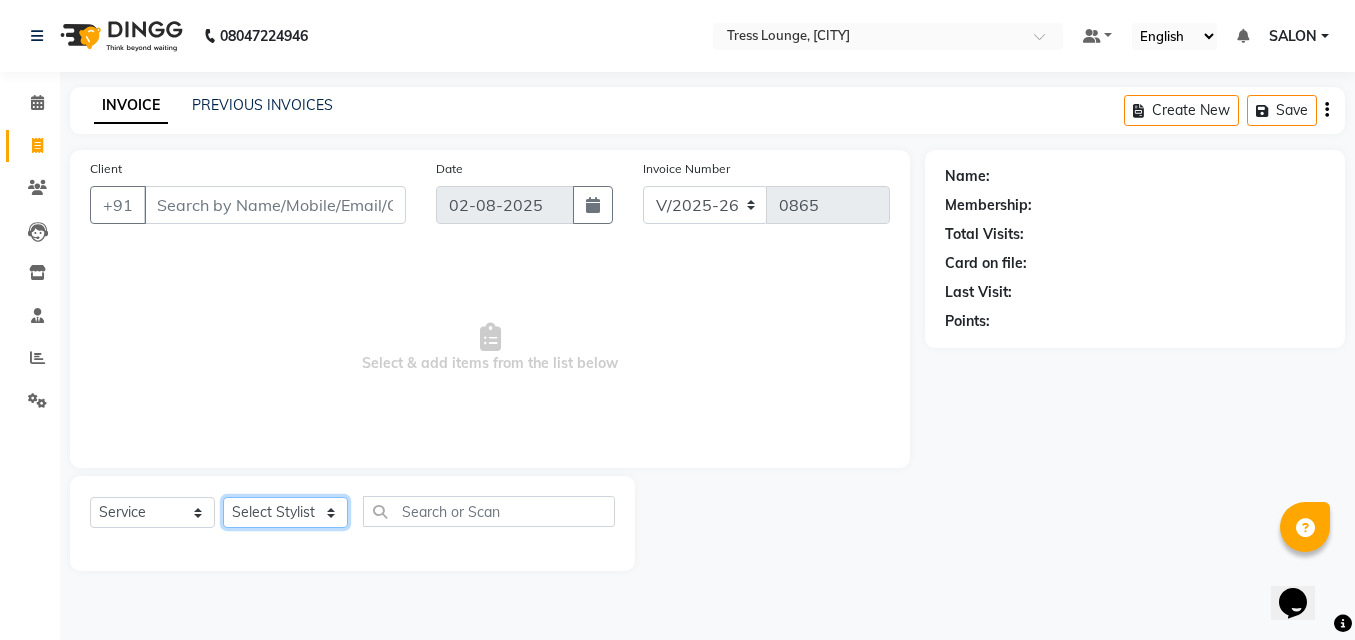 select on "35456" 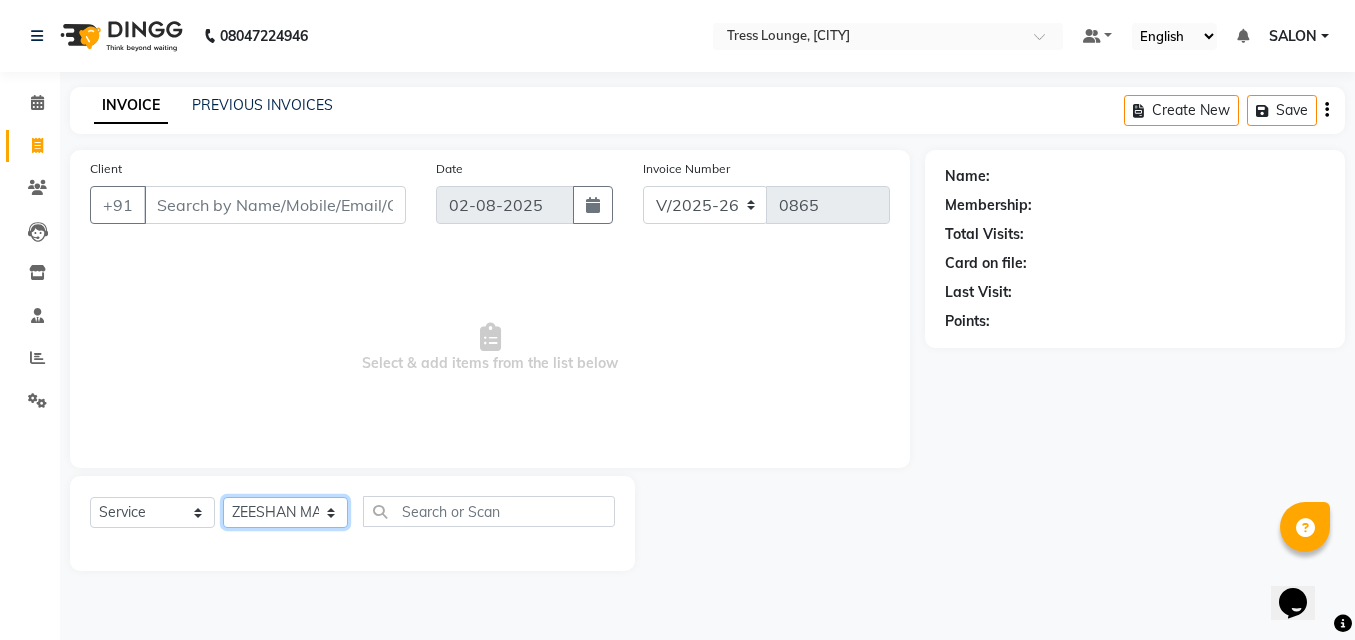 click on "Select Stylist DINGG Support Drishti KAYMO KHAN SALON Tanvi ZEESHAN MALIK" 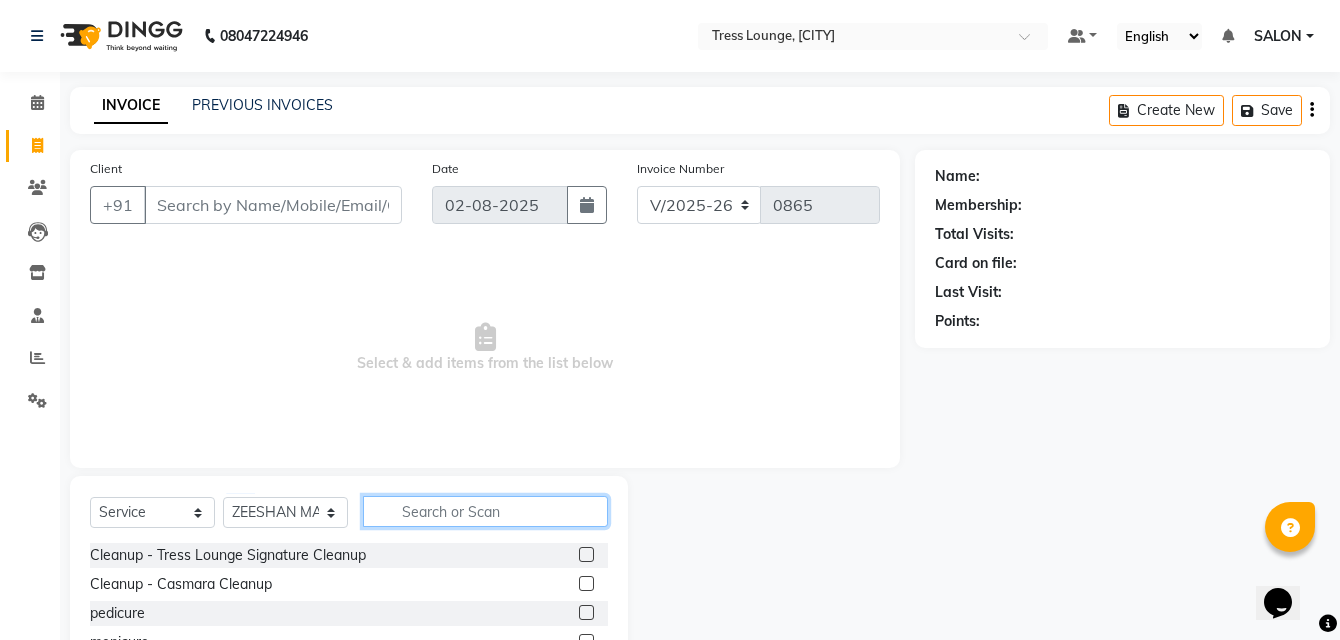 click 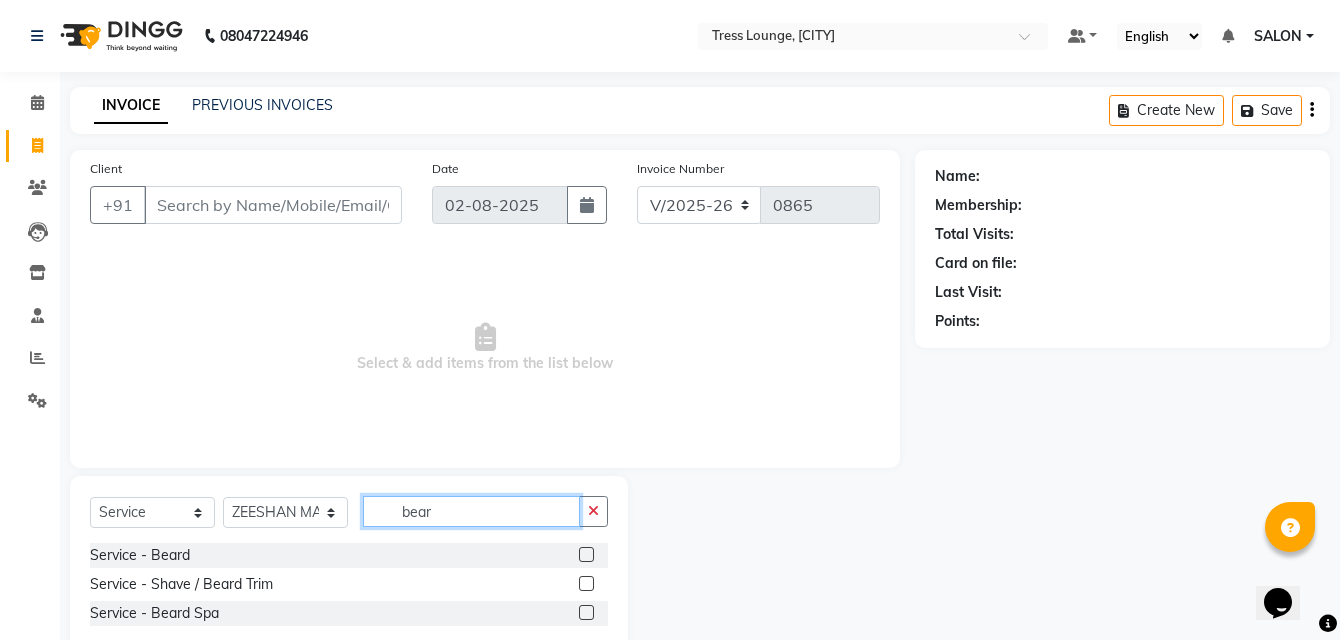 type on "bear" 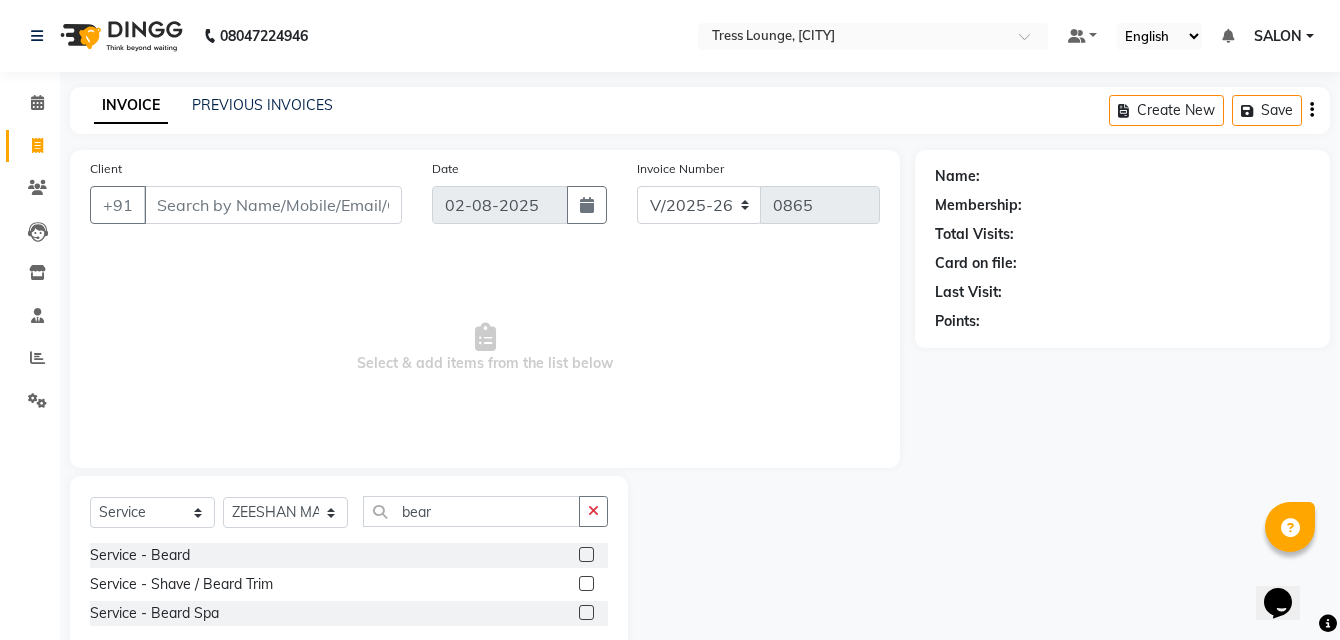 click 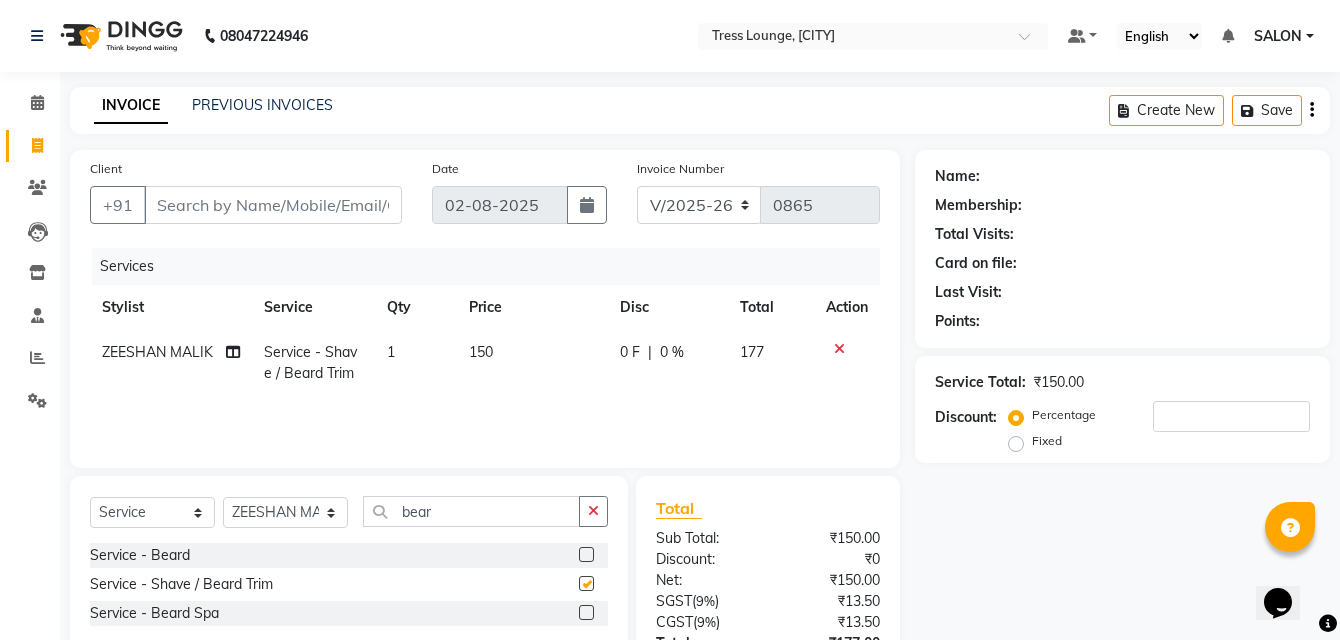 checkbox on "false" 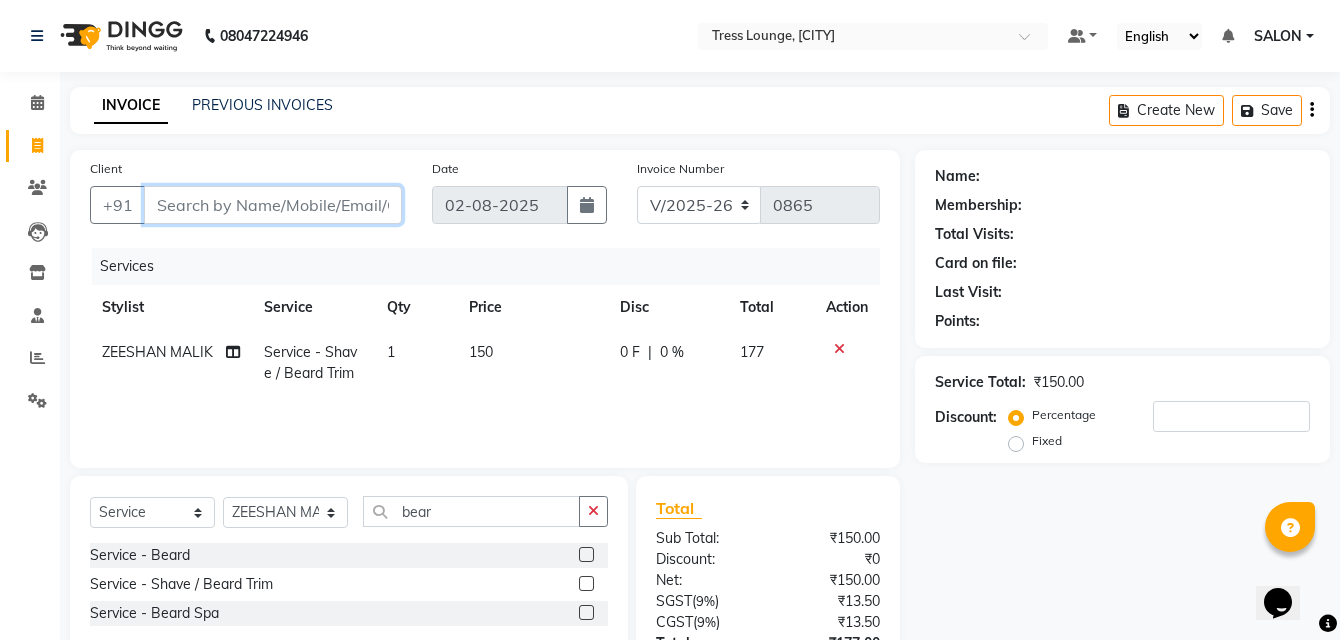 click on "Client" at bounding box center (273, 205) 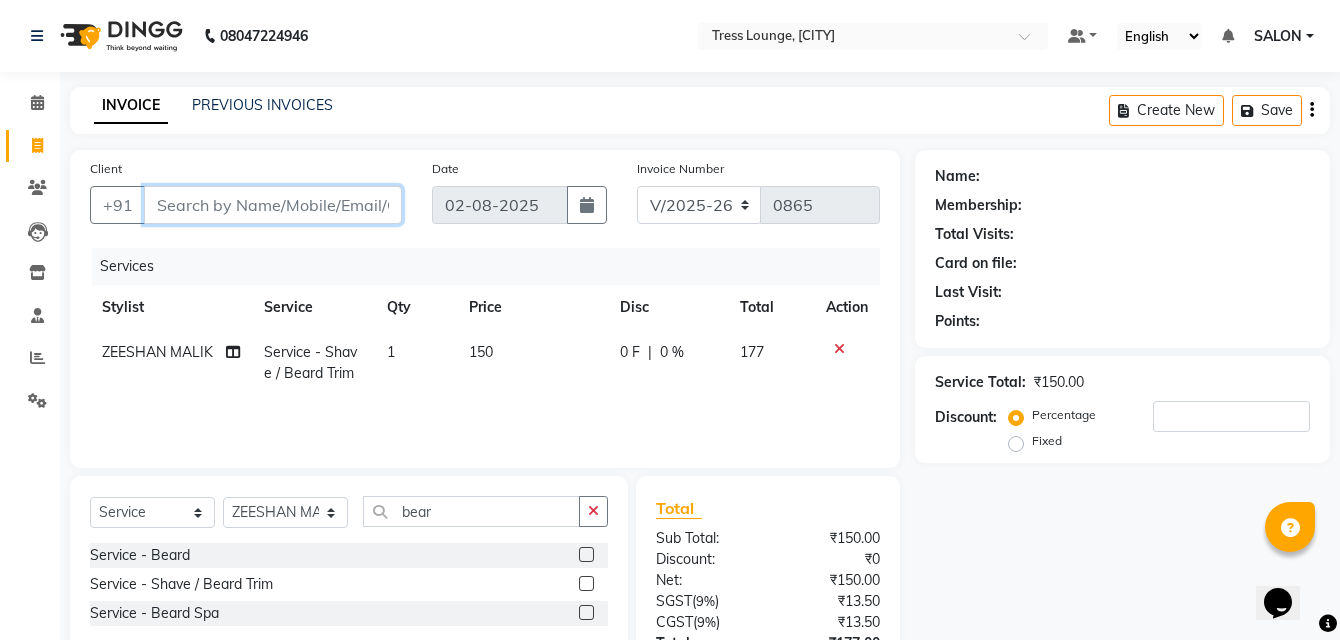 type on "r" 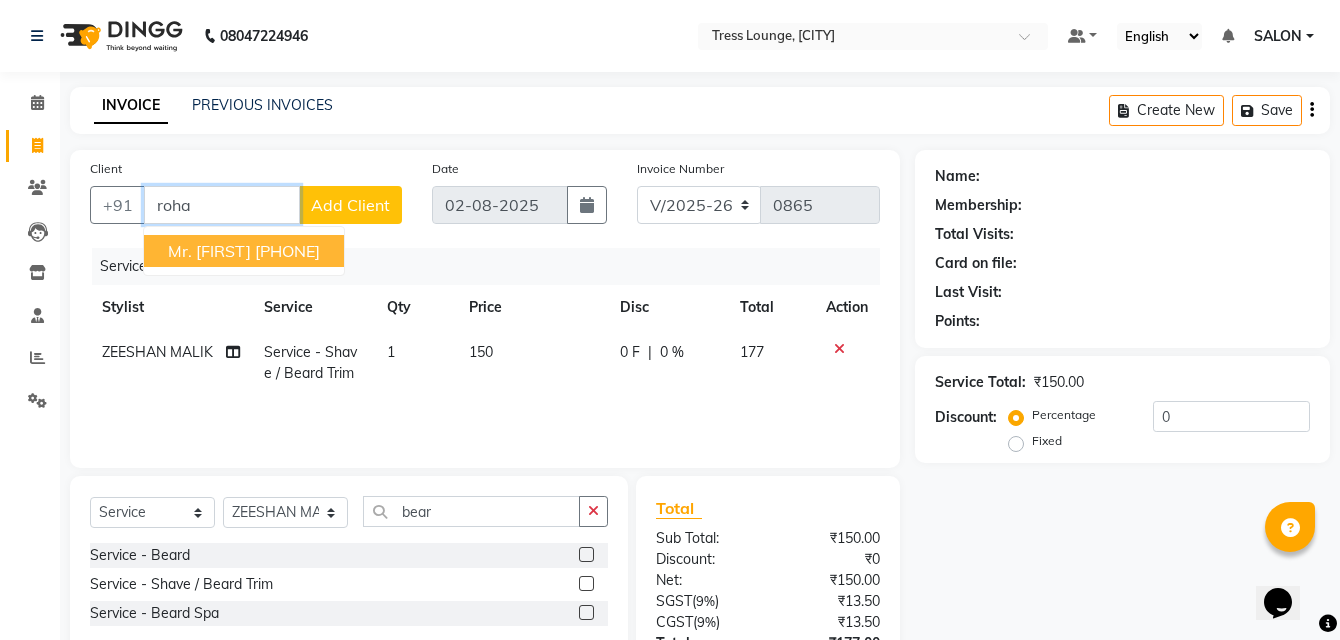 click on "[PHONE]" at bounding box center [287, 251] 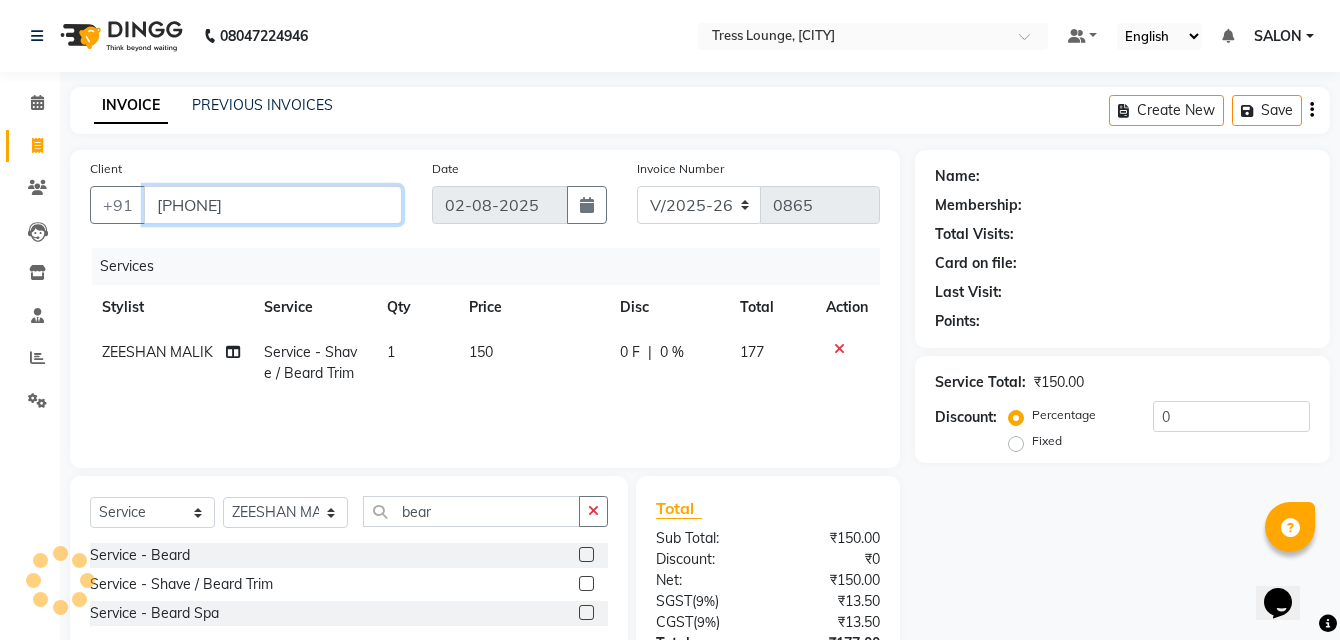 type on "[PHONE]" 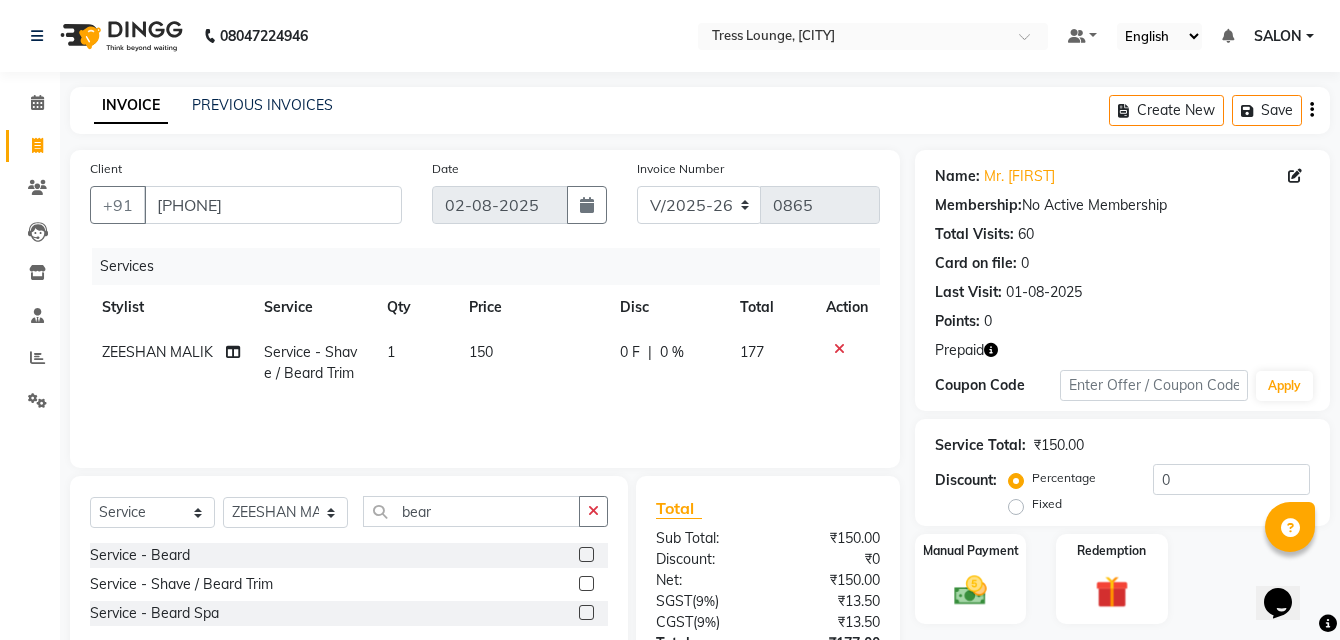 scroll, scrollTop: 160, scrollLeft: 0, axis: vertical 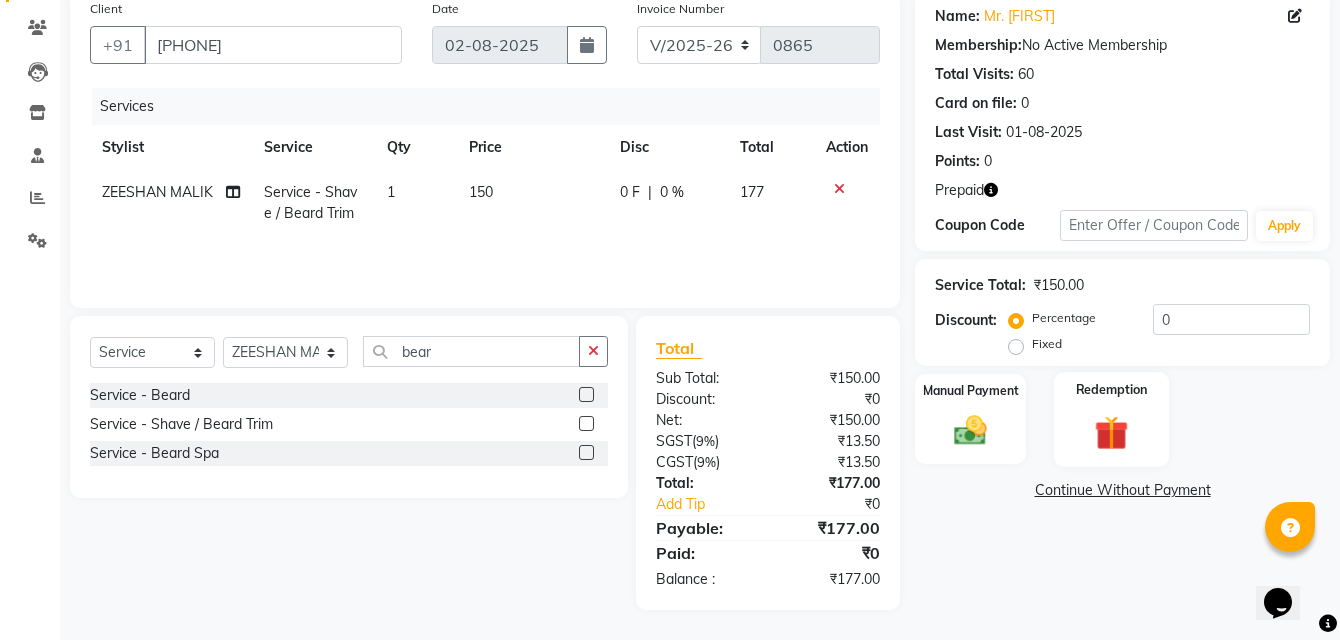 click 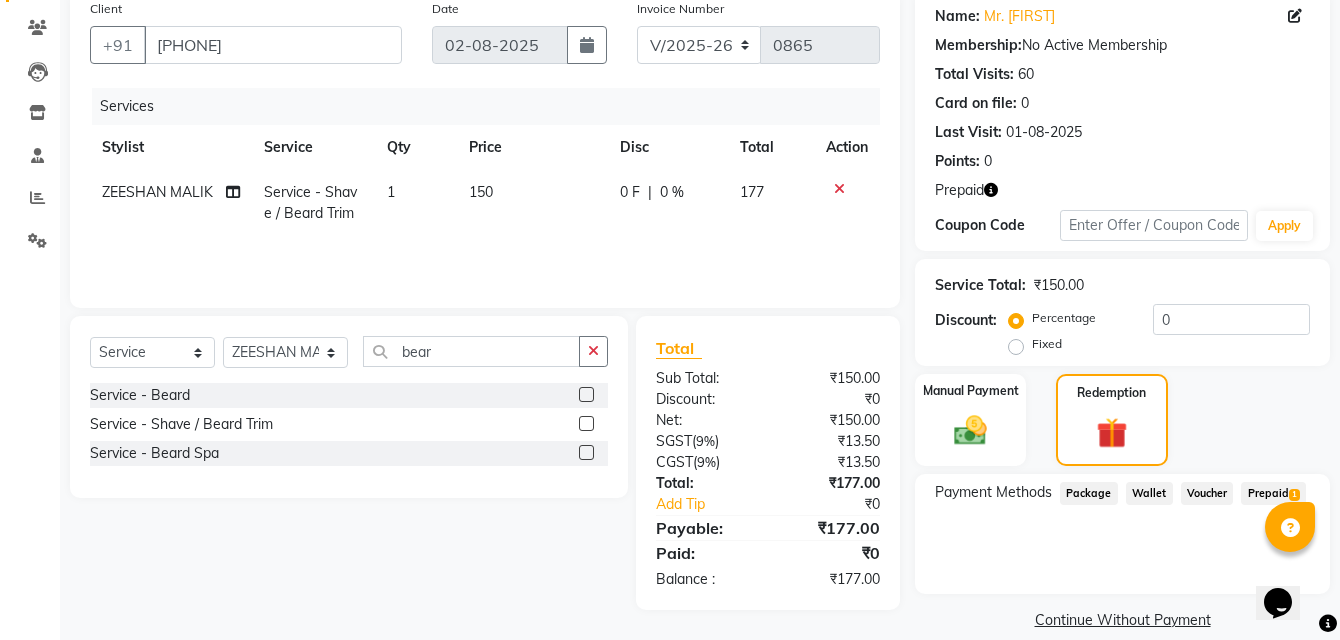 click on "Prepaid  1" 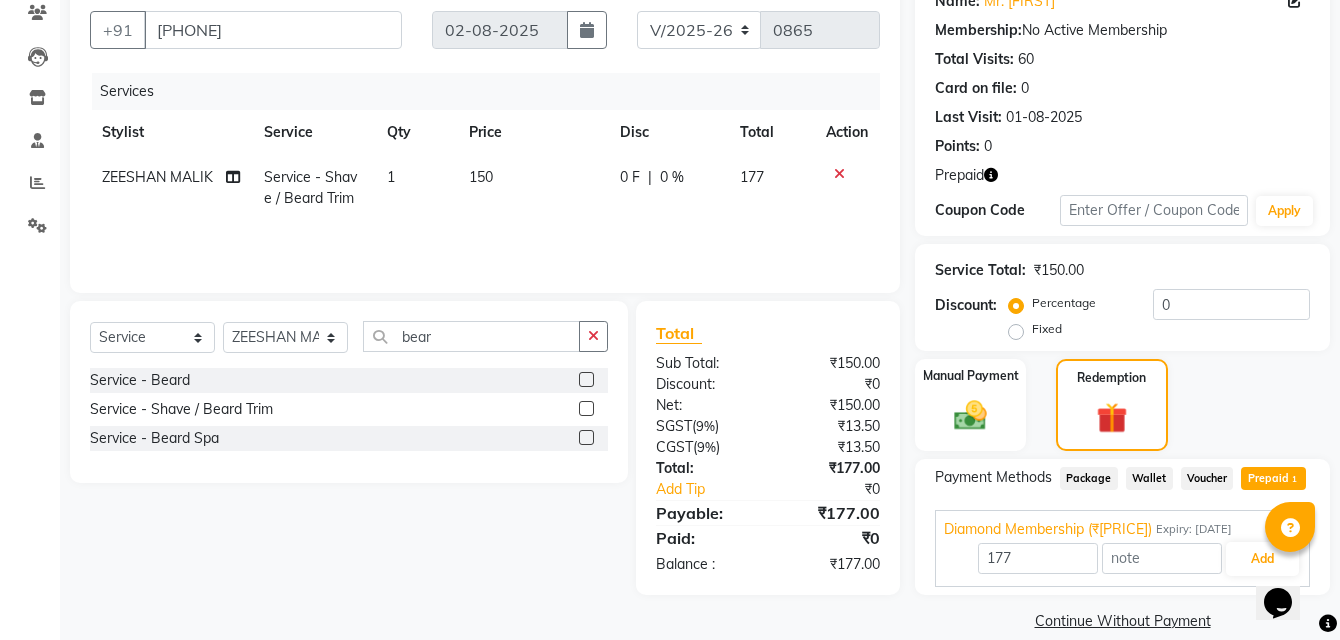 scroll, scrollTop: 201, scrollLeft: 0, axis: vertical 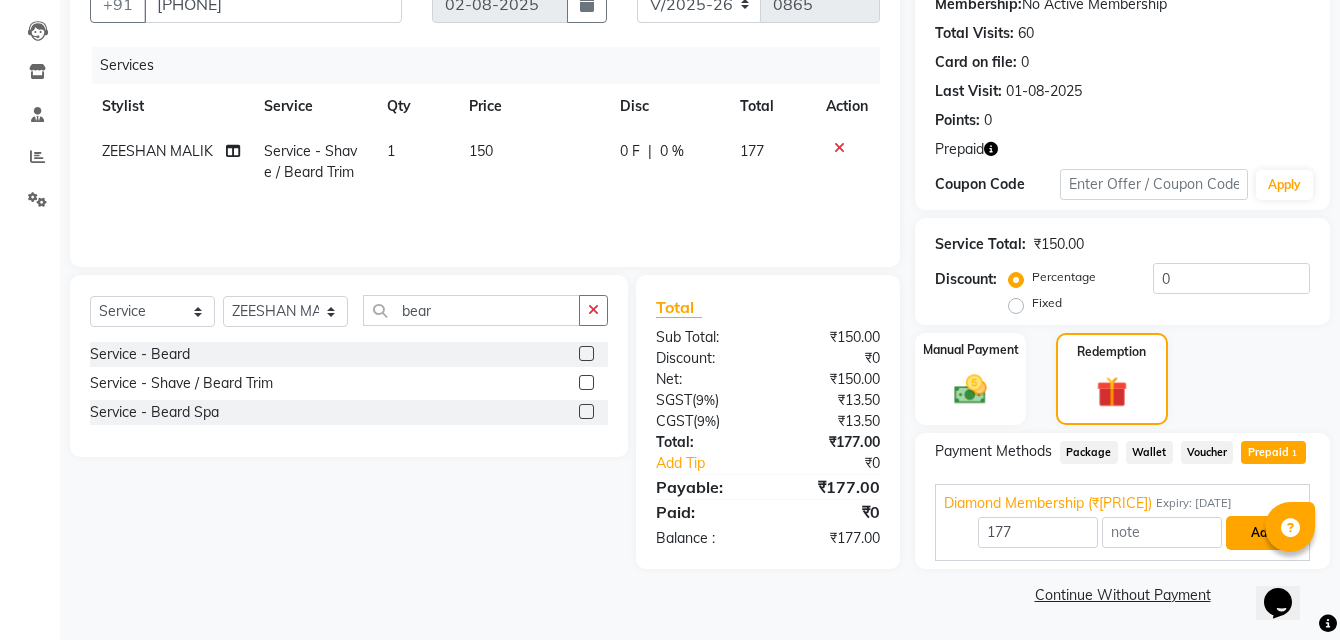 click on "Add" at bounding box center [1262, 533] 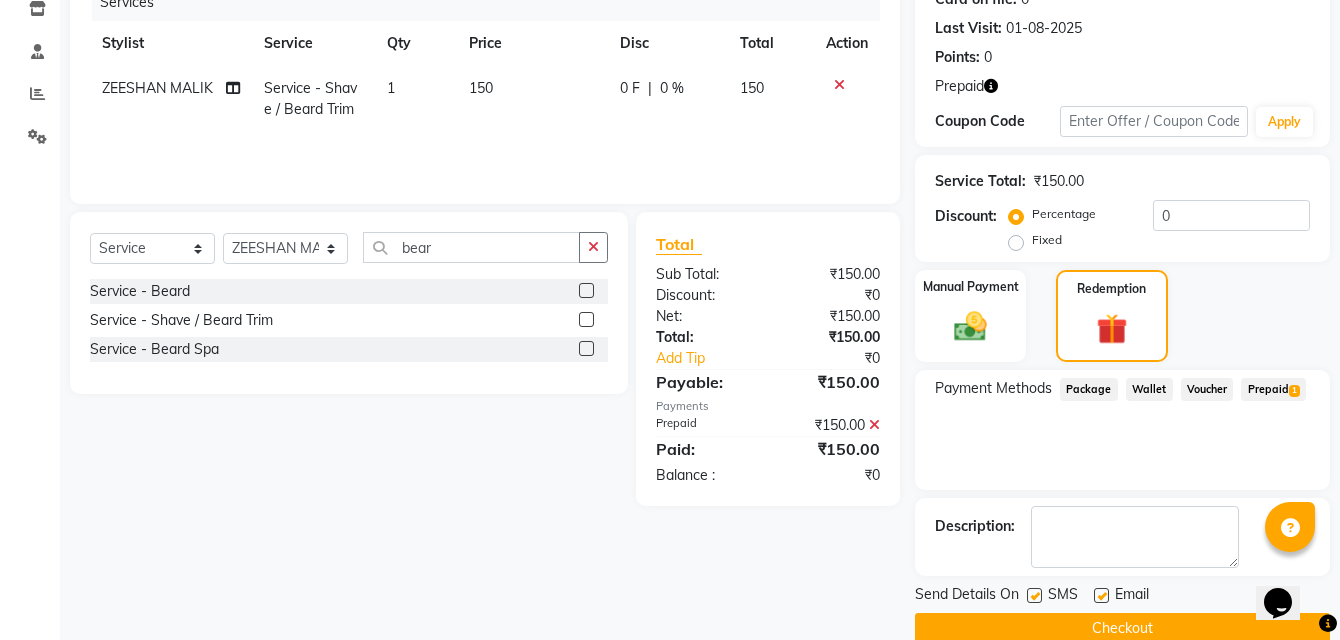 scroll, scrollTop: 298, scrollLeft: 0, axis: vertical 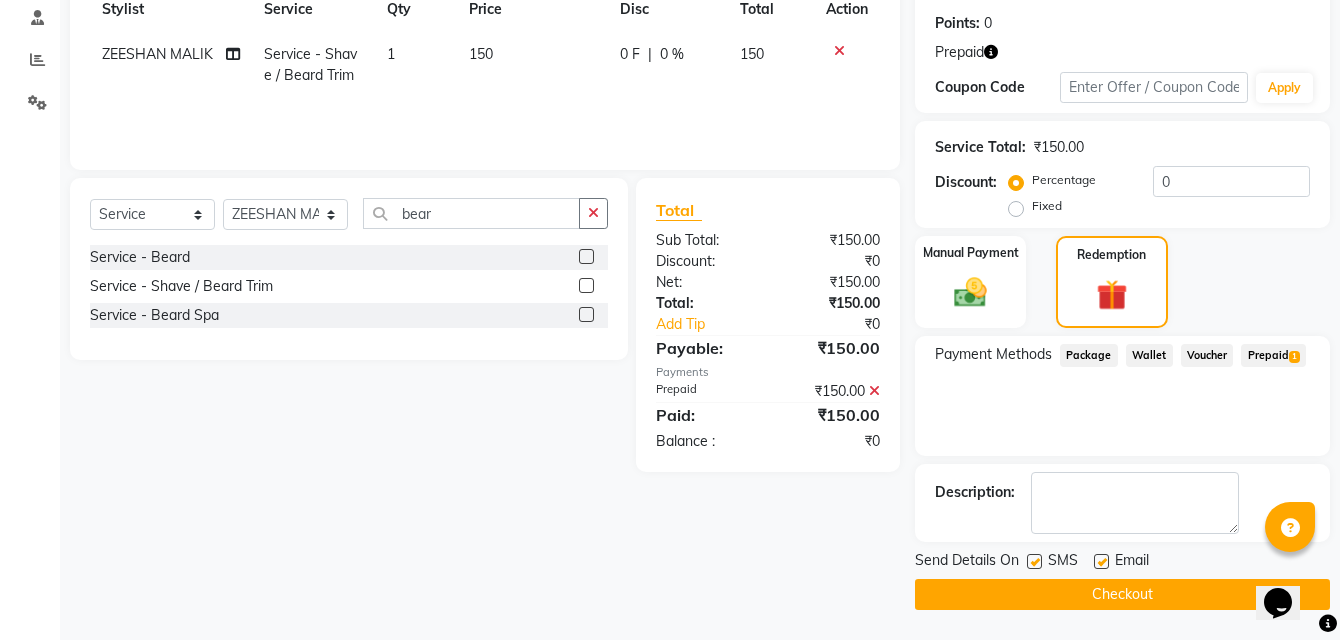 click on "Checkout" 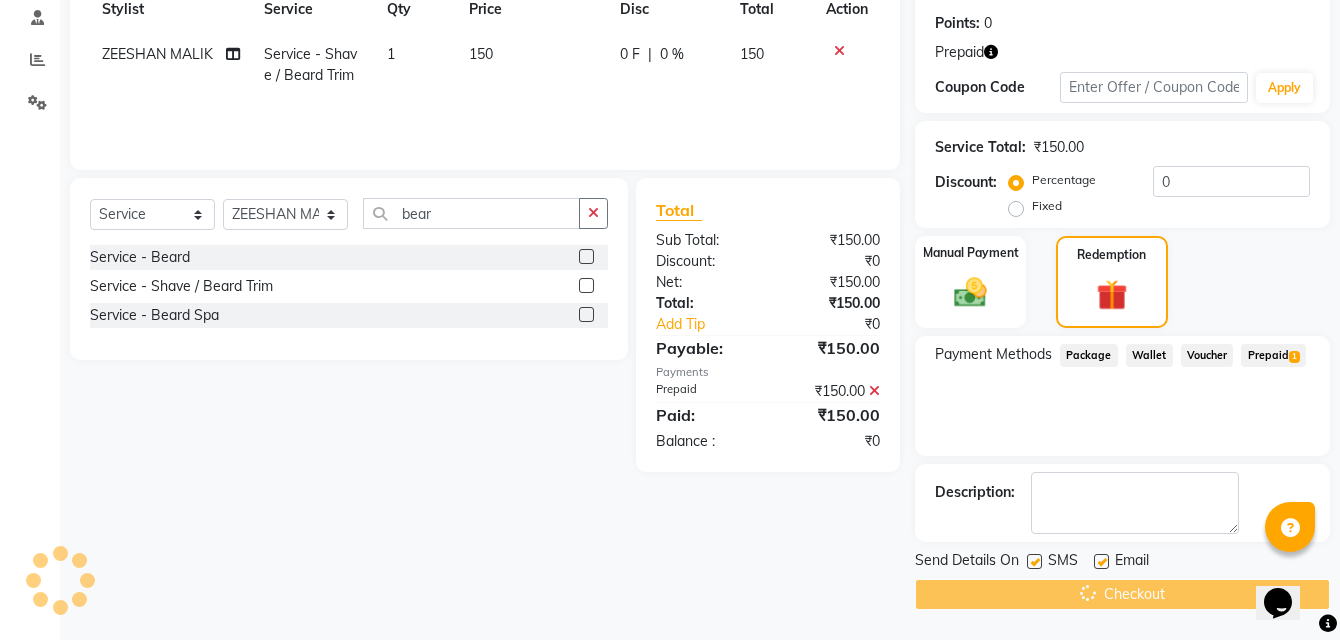 scroll, scrollTop: 0, scrollLeft: 0, axis: both 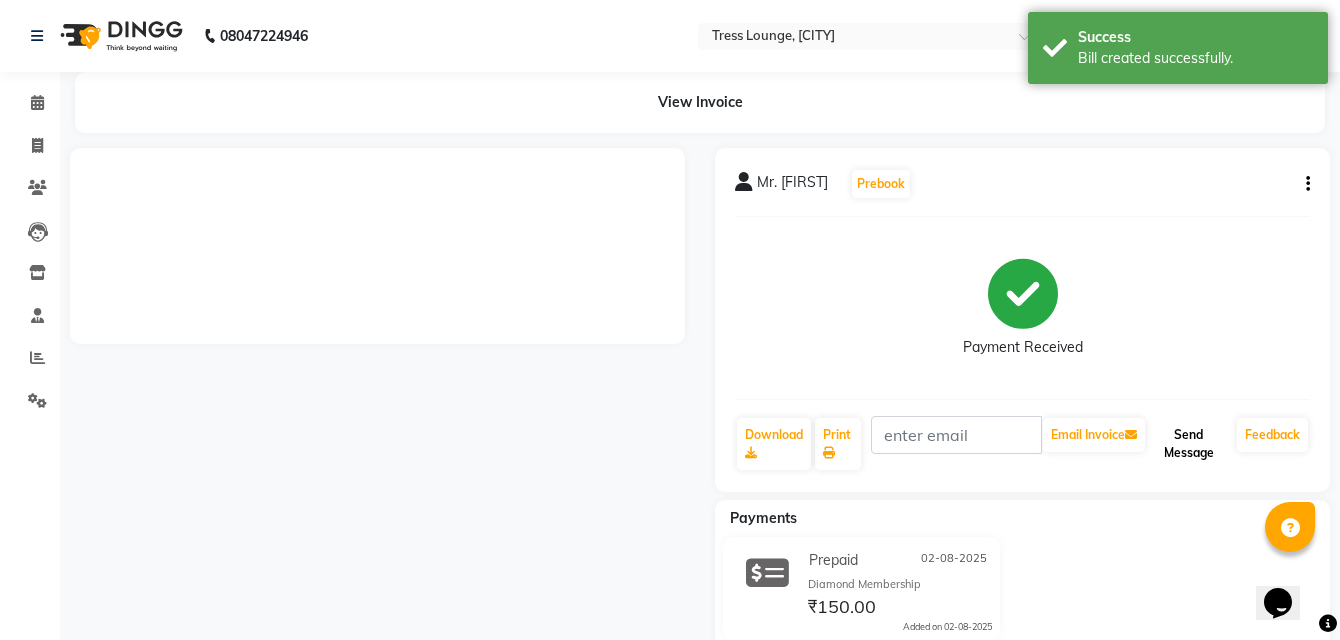 click on "Send Message" 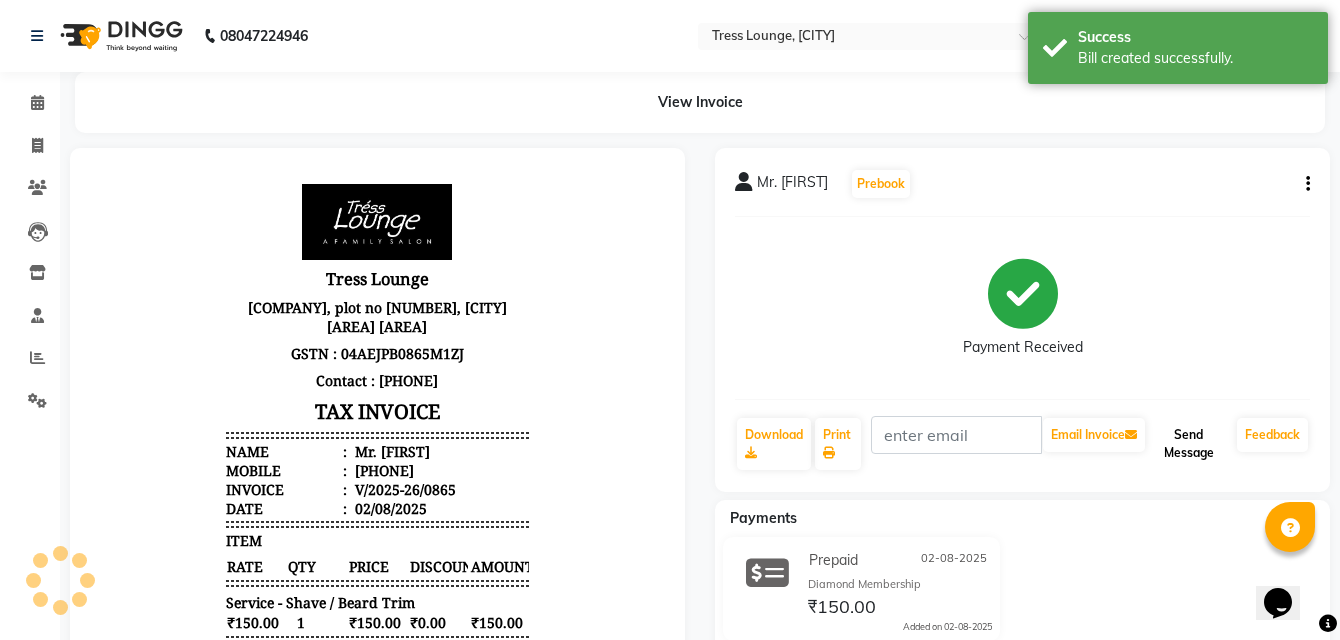 scroll, scrollTop: 0, scrollLeft: 0, axis: both 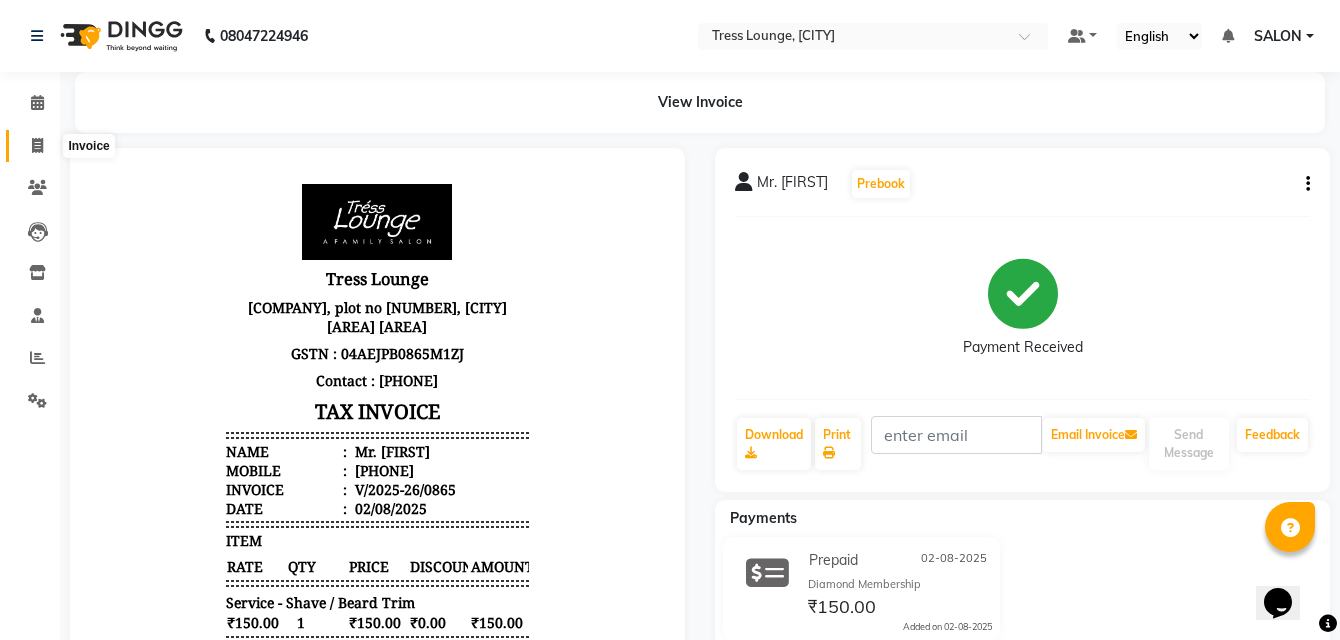 click 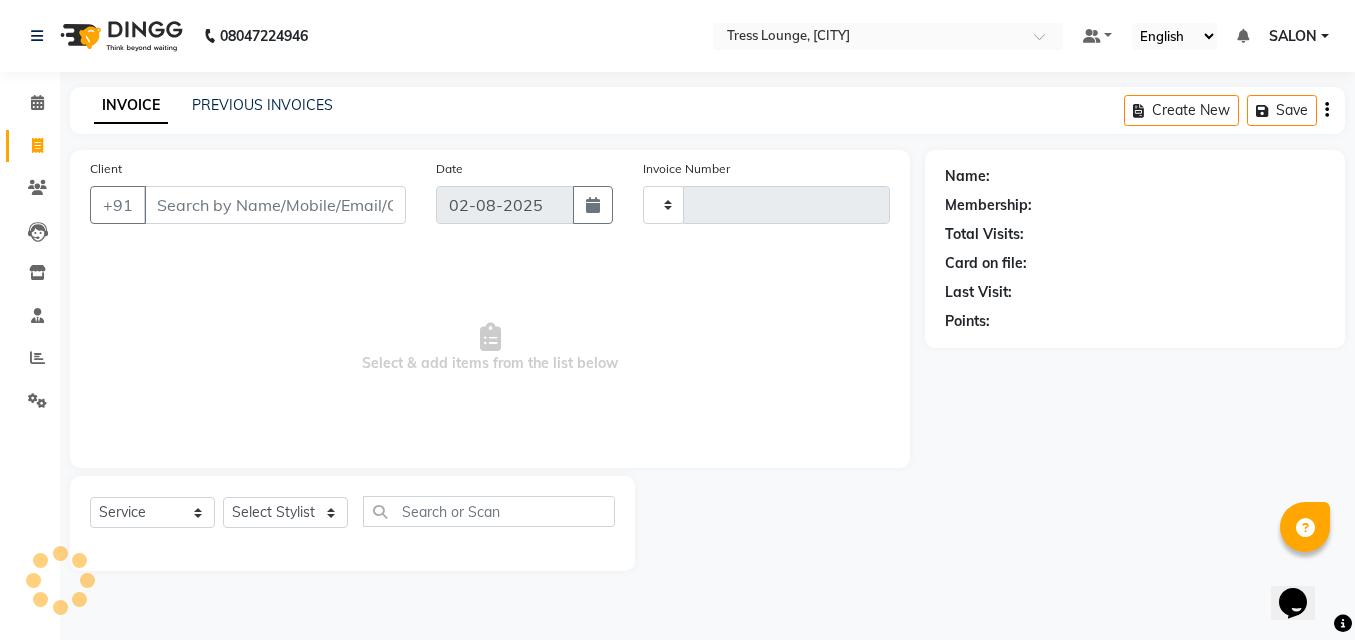 type on "0866" 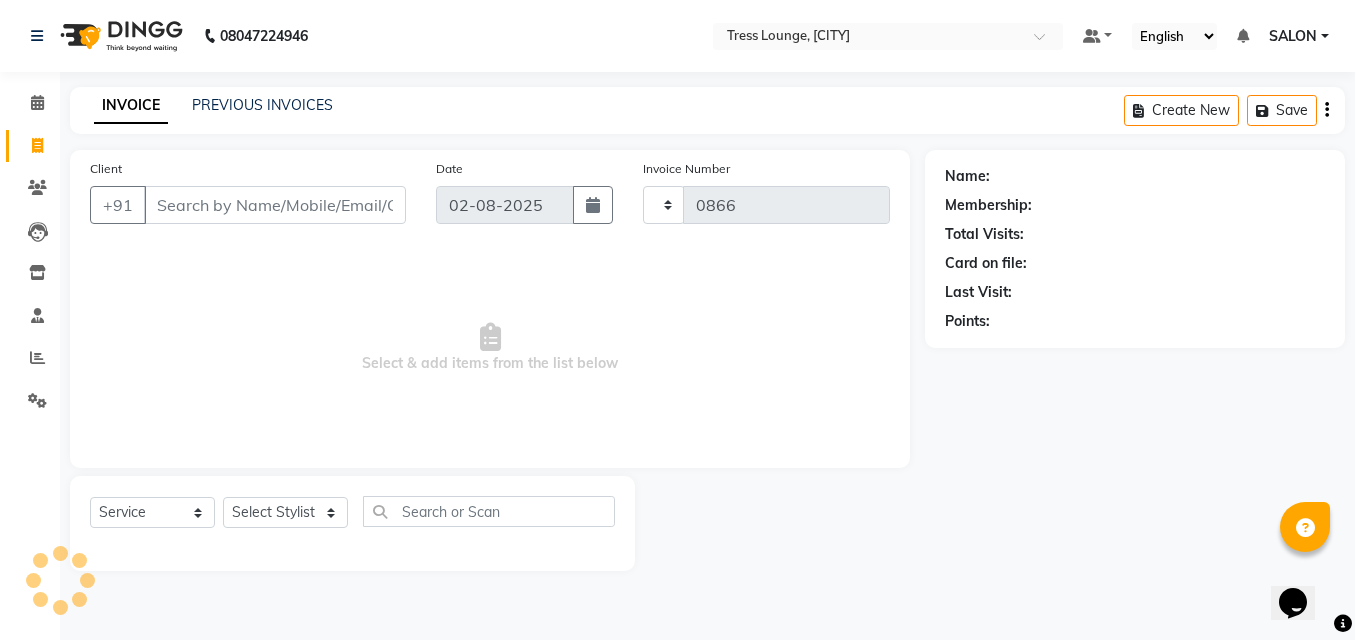 select on "5370" 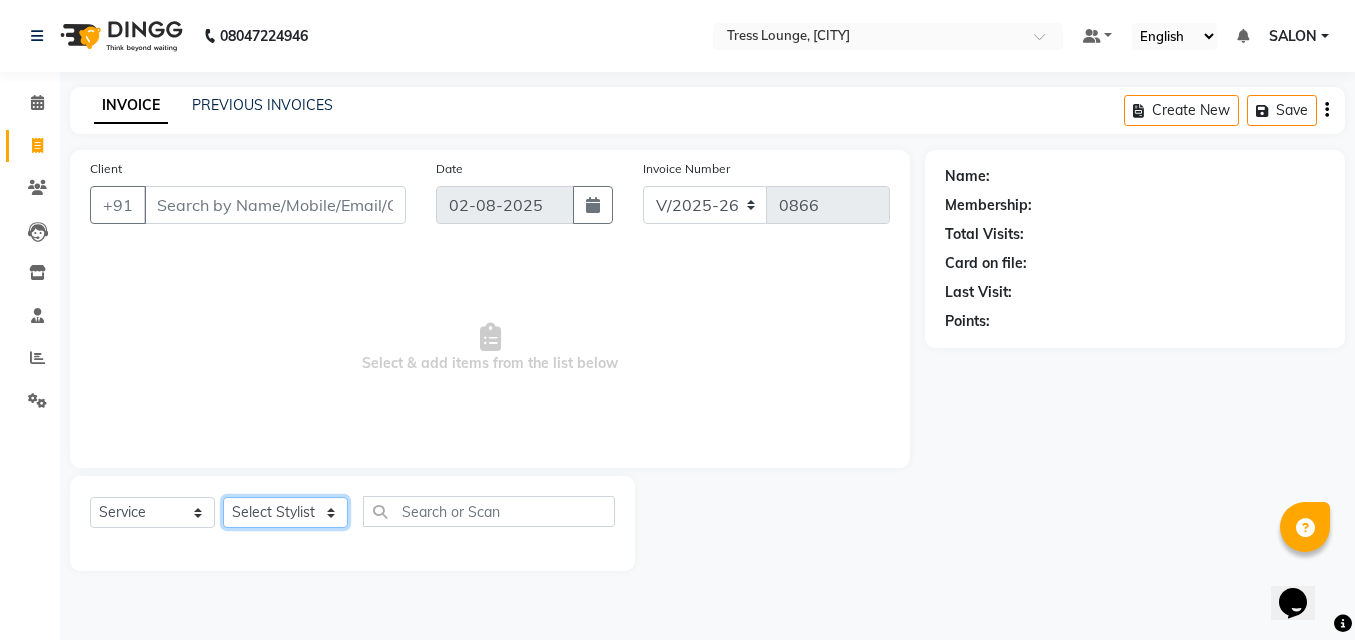 click on "Select Stylist DINGG Support Drishti KAYMO KHAN SALON Tanvi ZEESHAN MALIK" 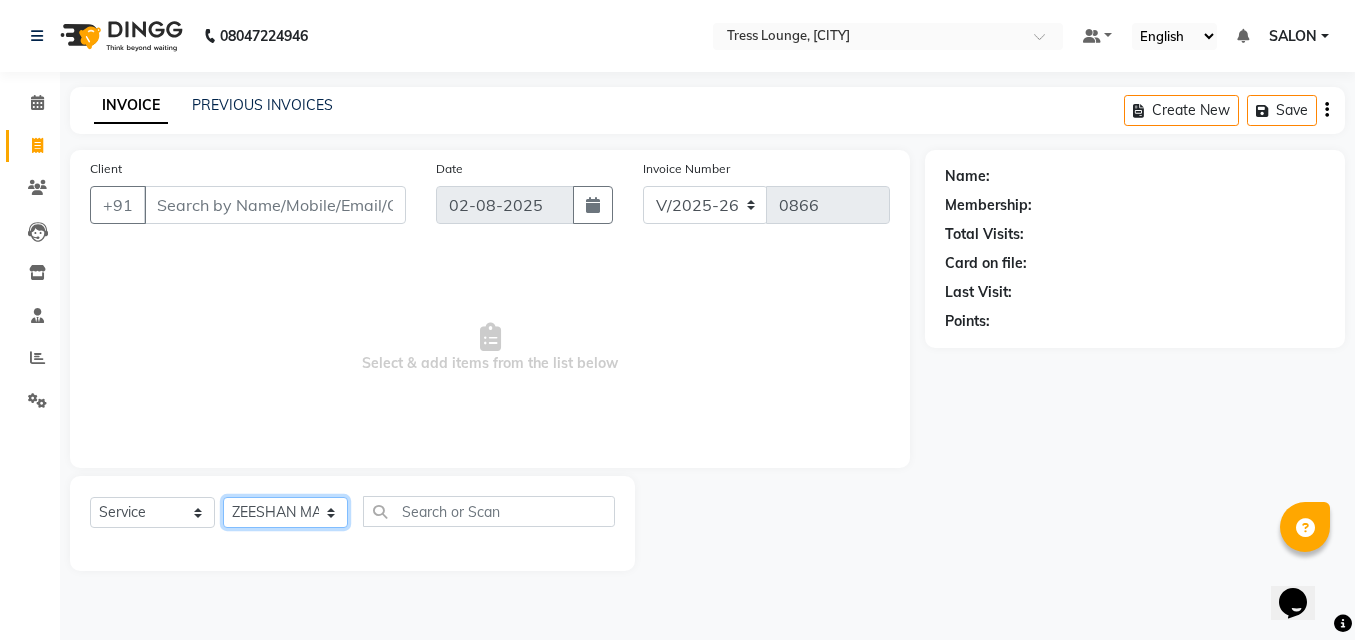 click on "Select Stylist DINGG Support Drishti KAYMO KHAN SALON Tanvi ZEESHAN MALIK" 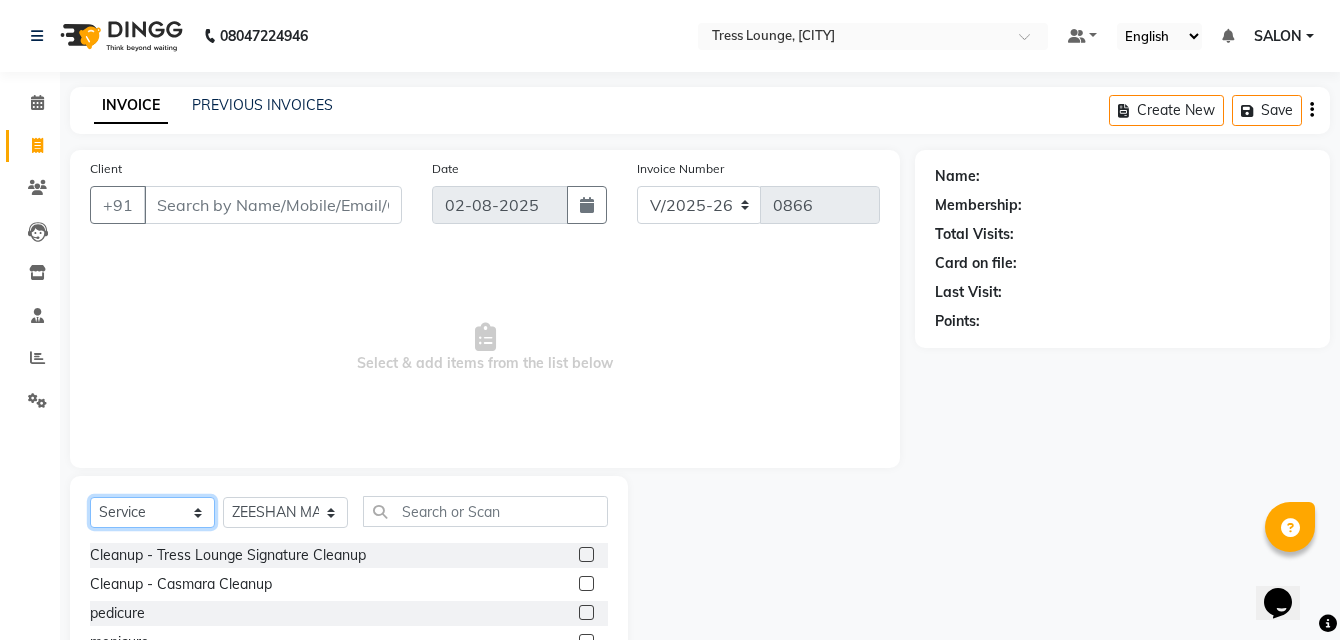 click on "Select  Service  Product  Membership  Package Voucher Prepaid Gift Card" 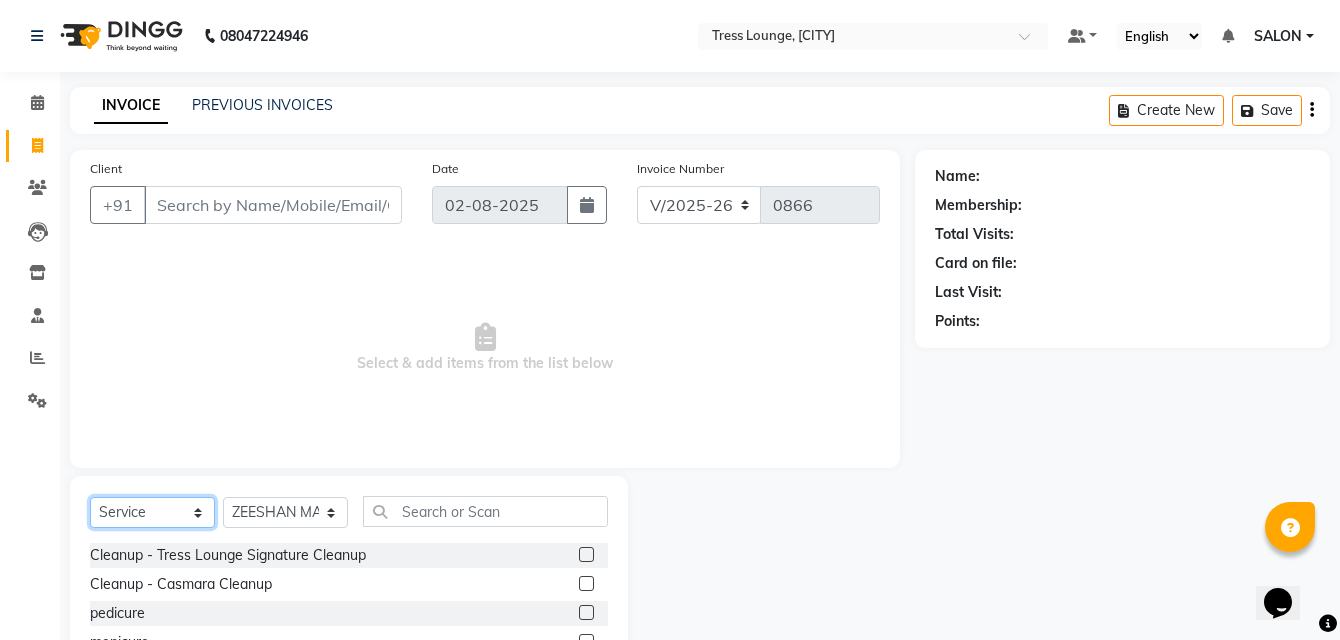 select on "product" 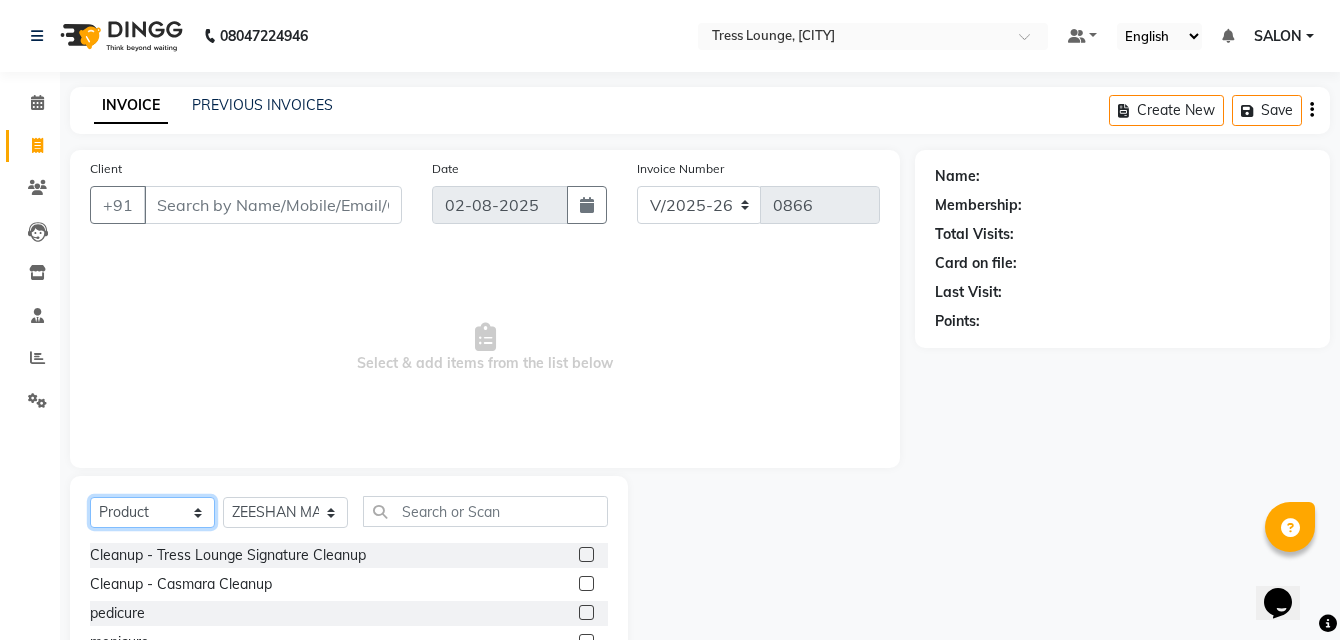 click on "Select  Service  Product  Membership  Package Voucher Prepaid Gift Card" 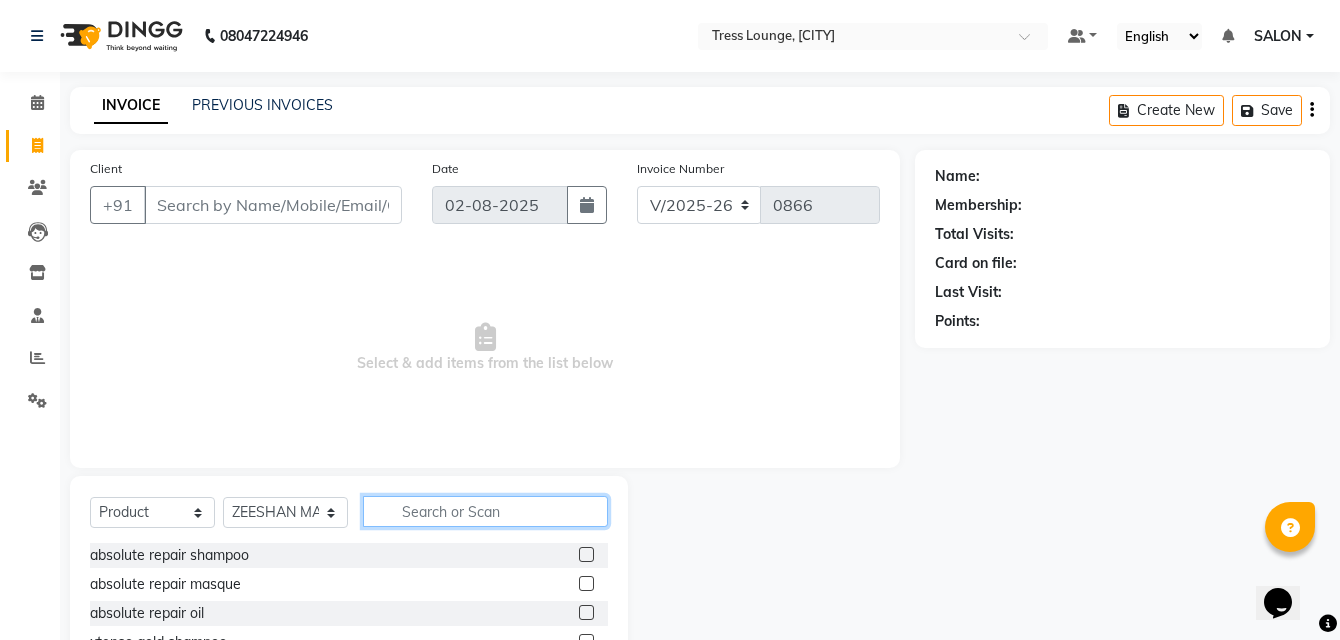 click 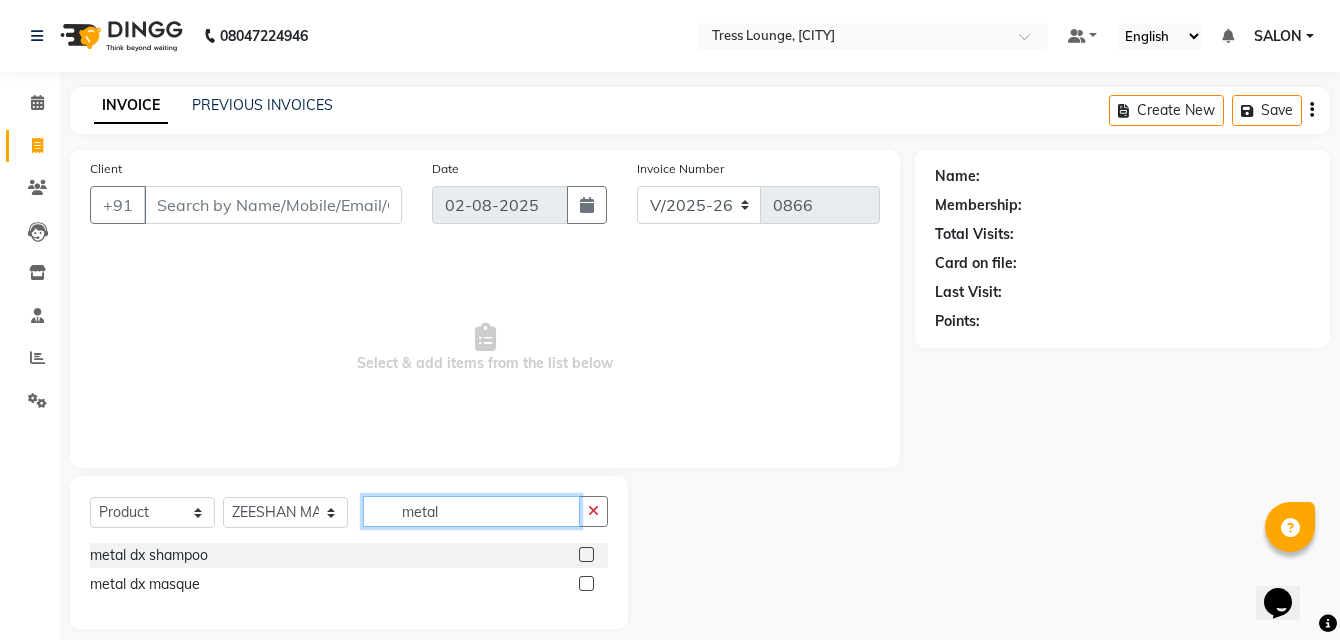 type on "metal" 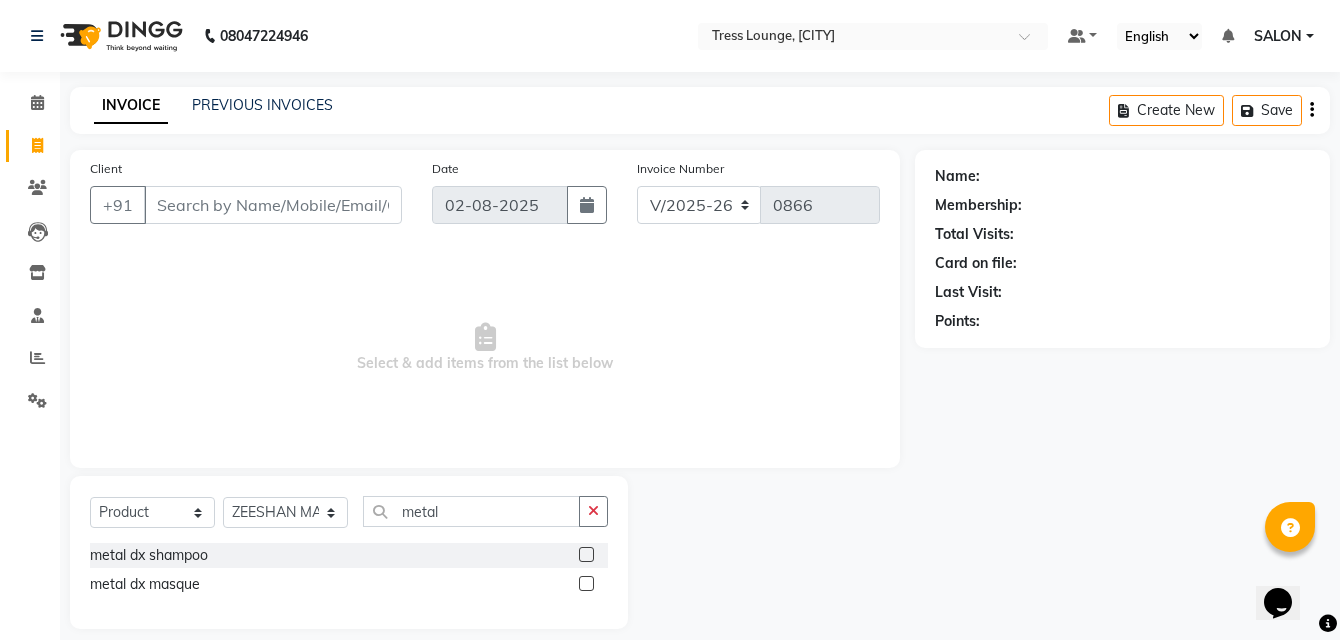 click 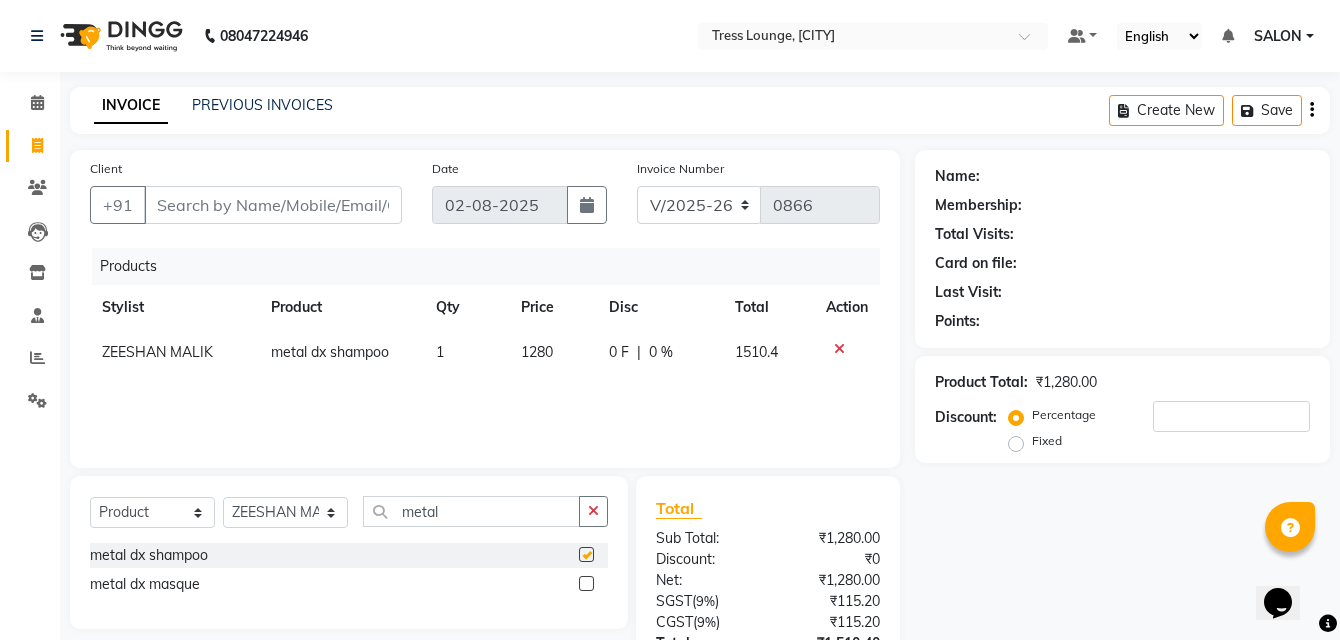checkbox on "false" 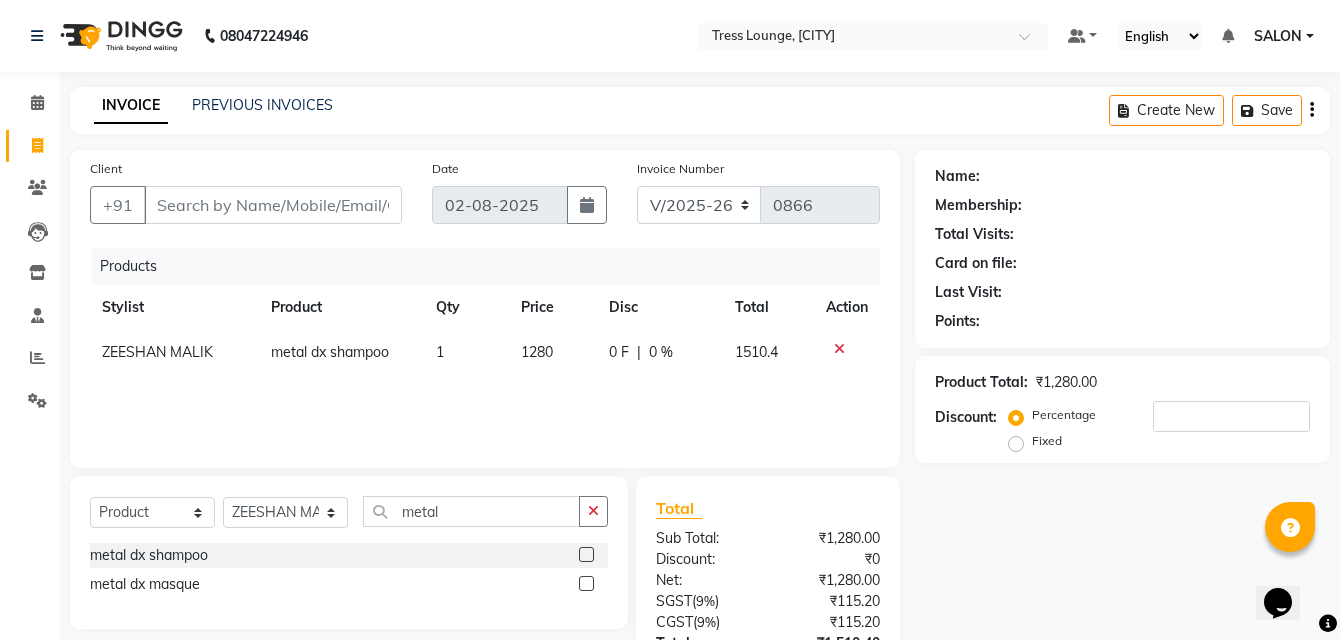 click 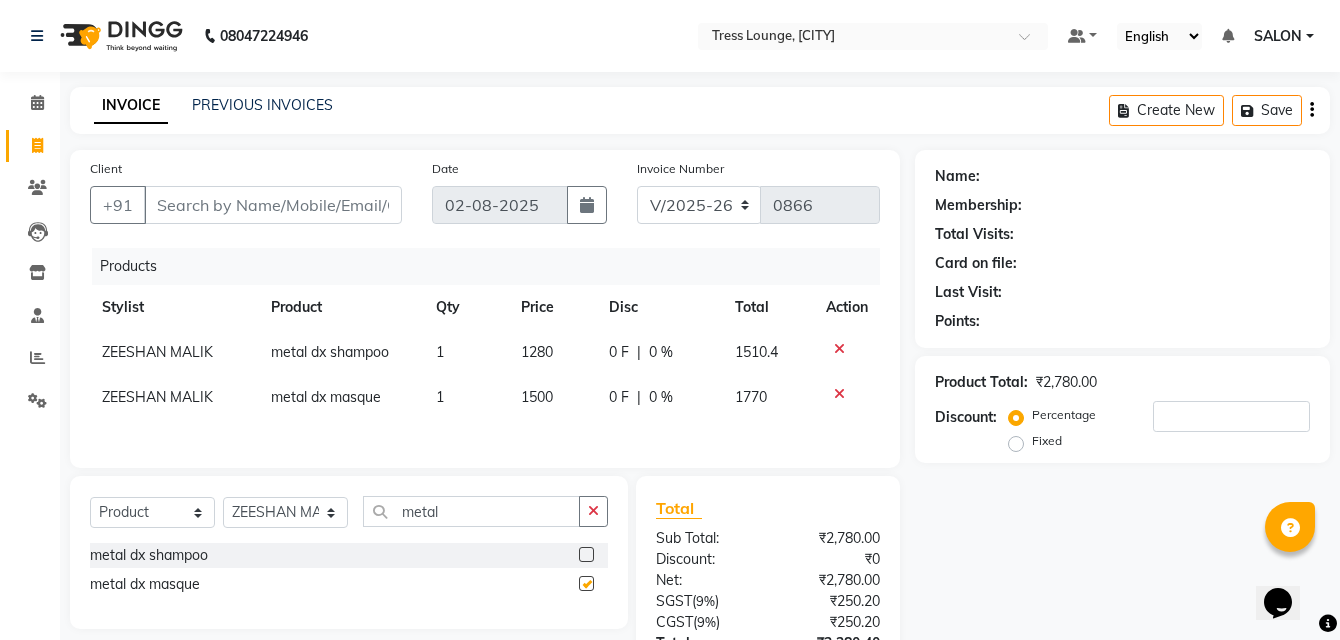 checkbox on "false" 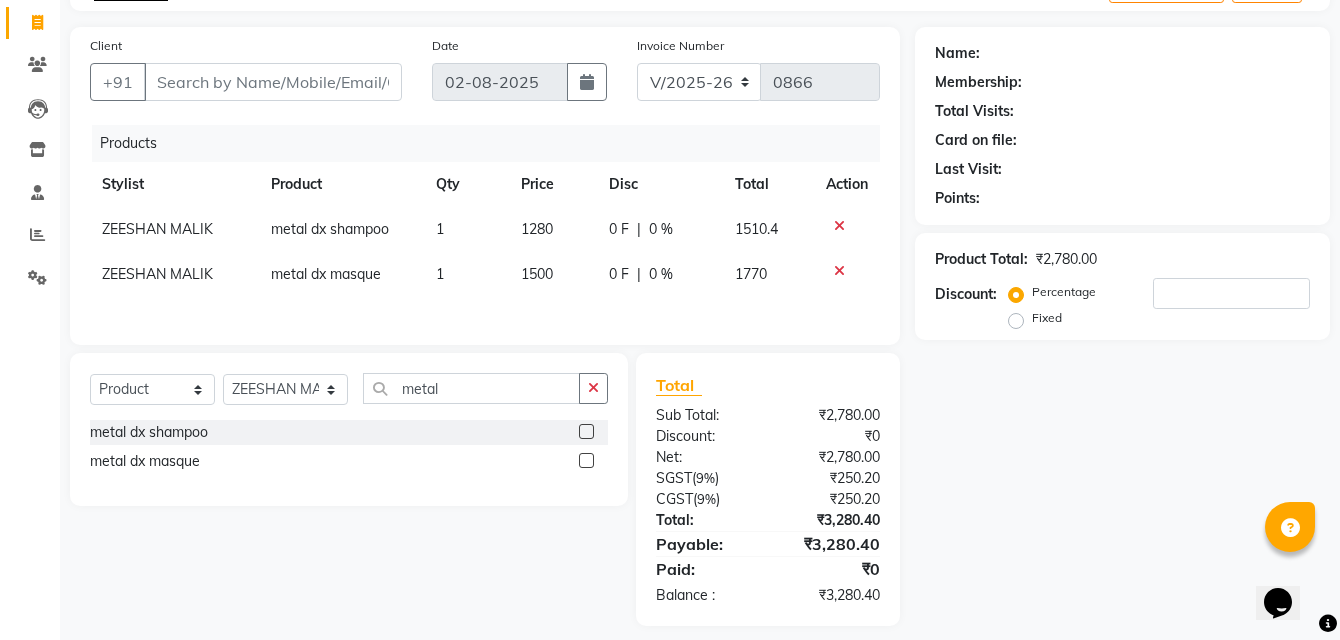 scroll, scrollTop: 142, scrollLeft: 0, axis: vertical 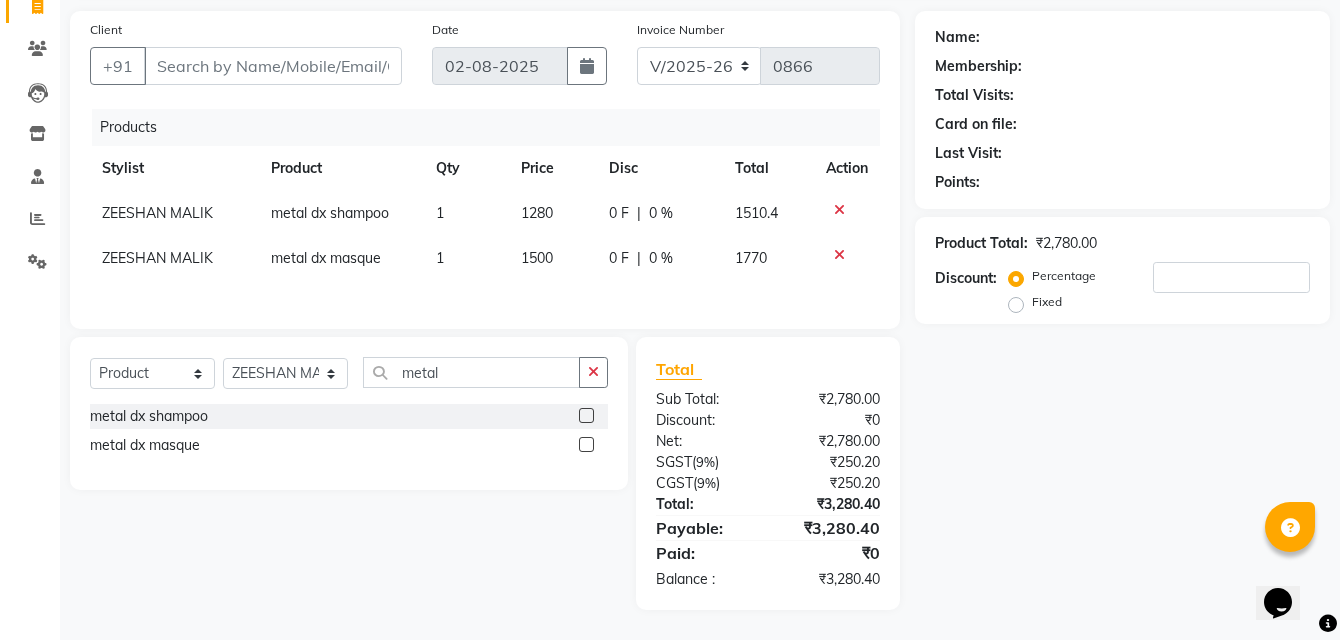 click 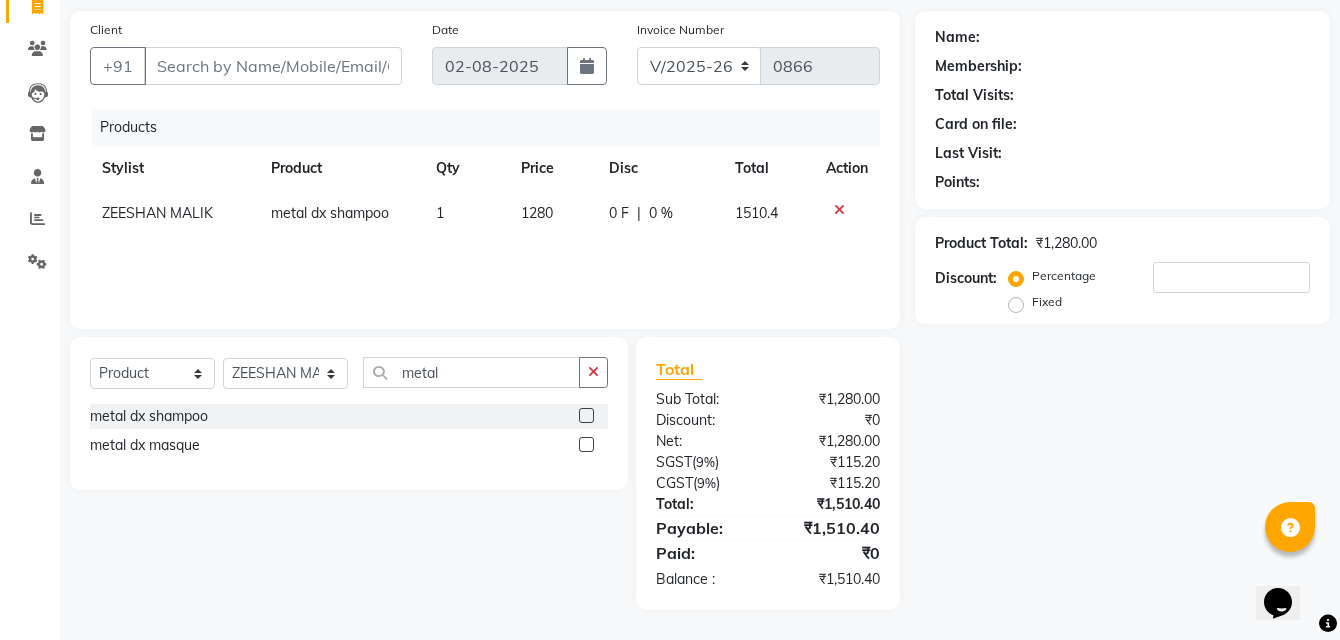 scroll, scrollTop: 139, scrollLeft: 0, axis: vertical 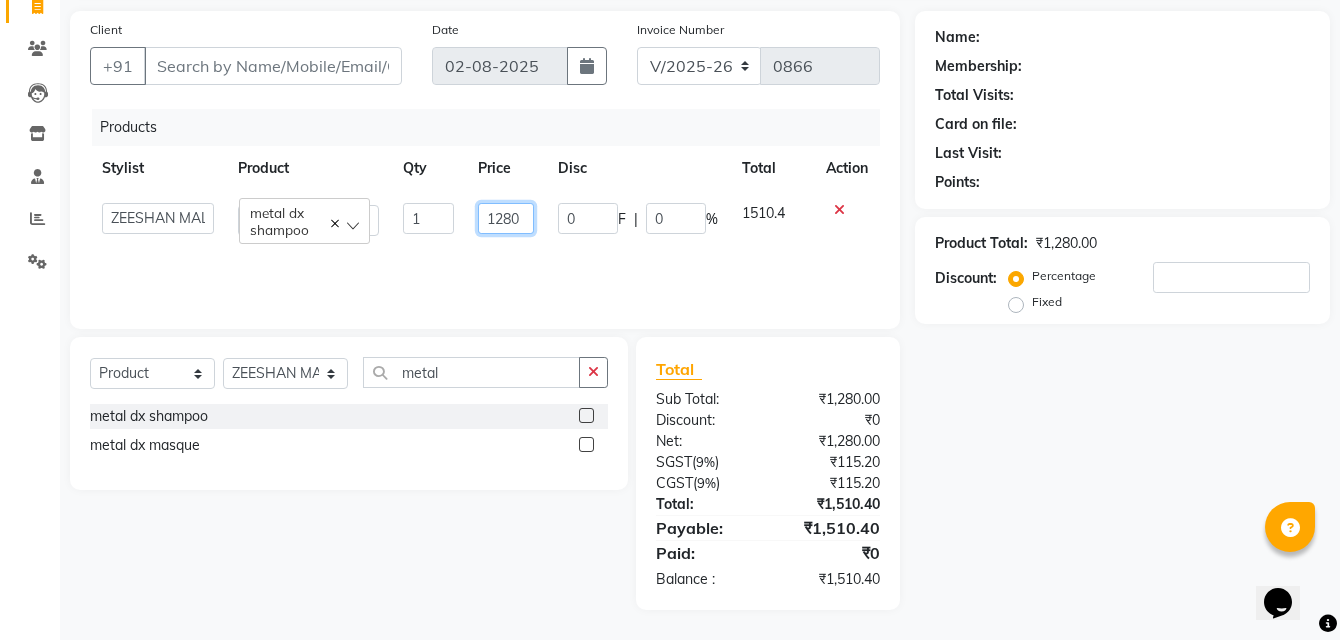 click on "1280" 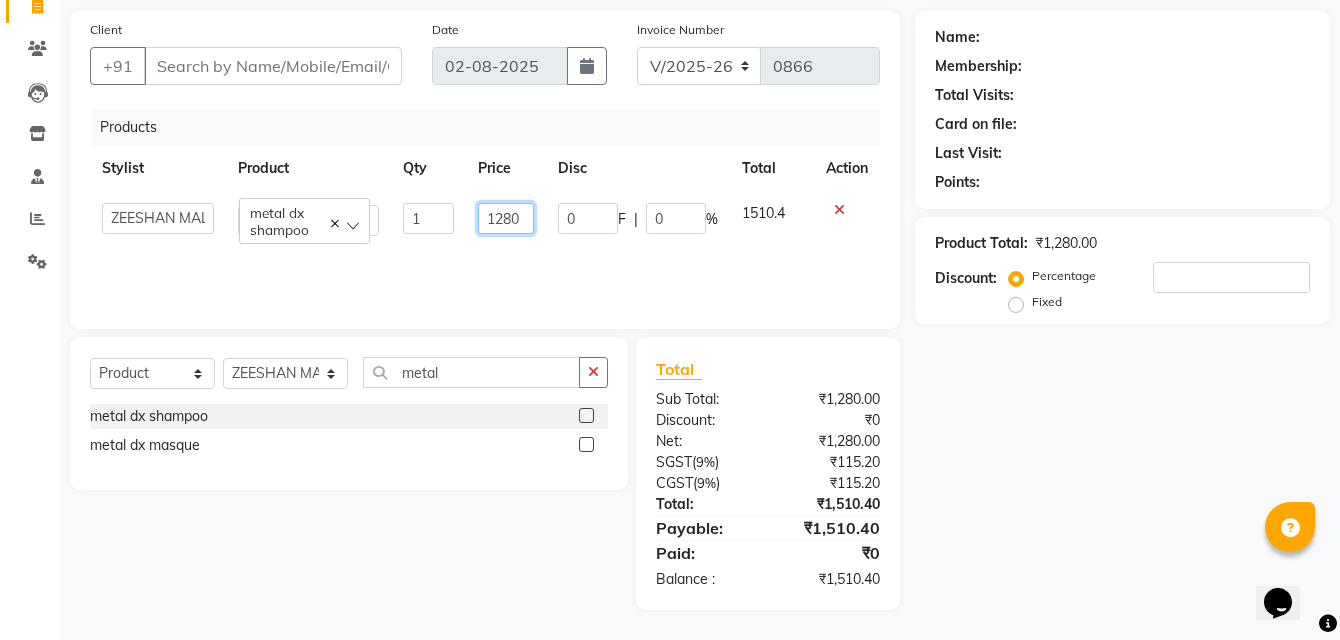 drag, startPoint x: 521, startPoint y: 218, endPoint x: 476, endPoint y: 227, distance: 45.891174 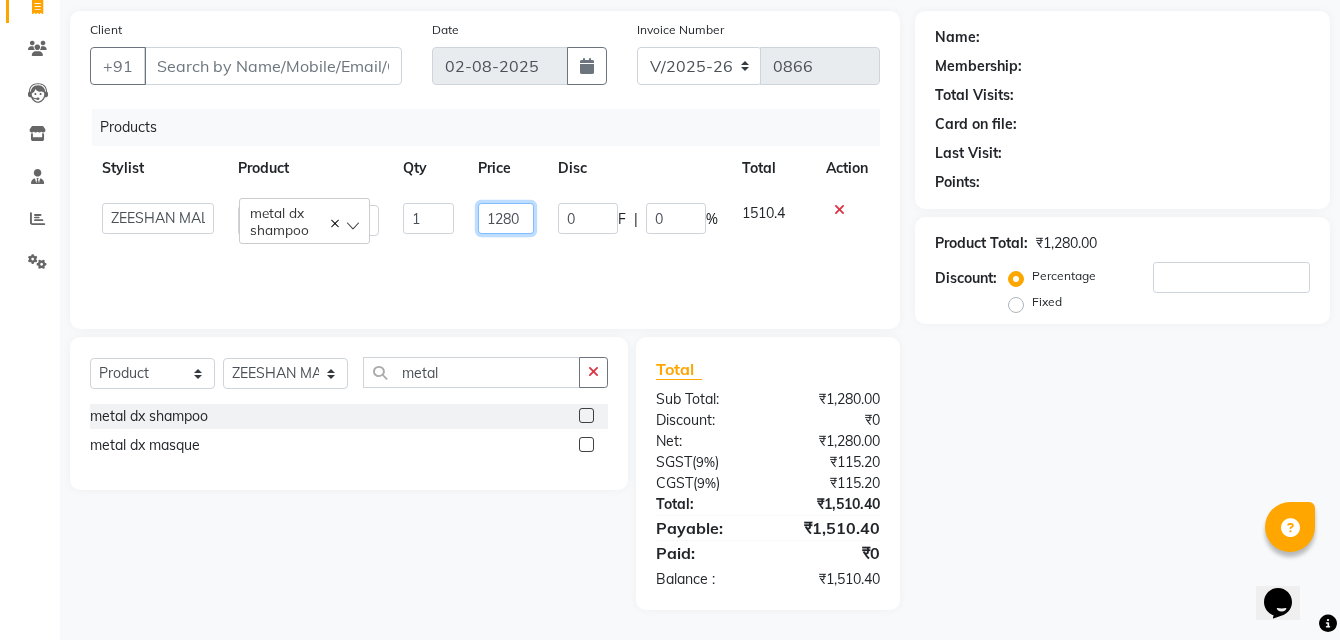 type 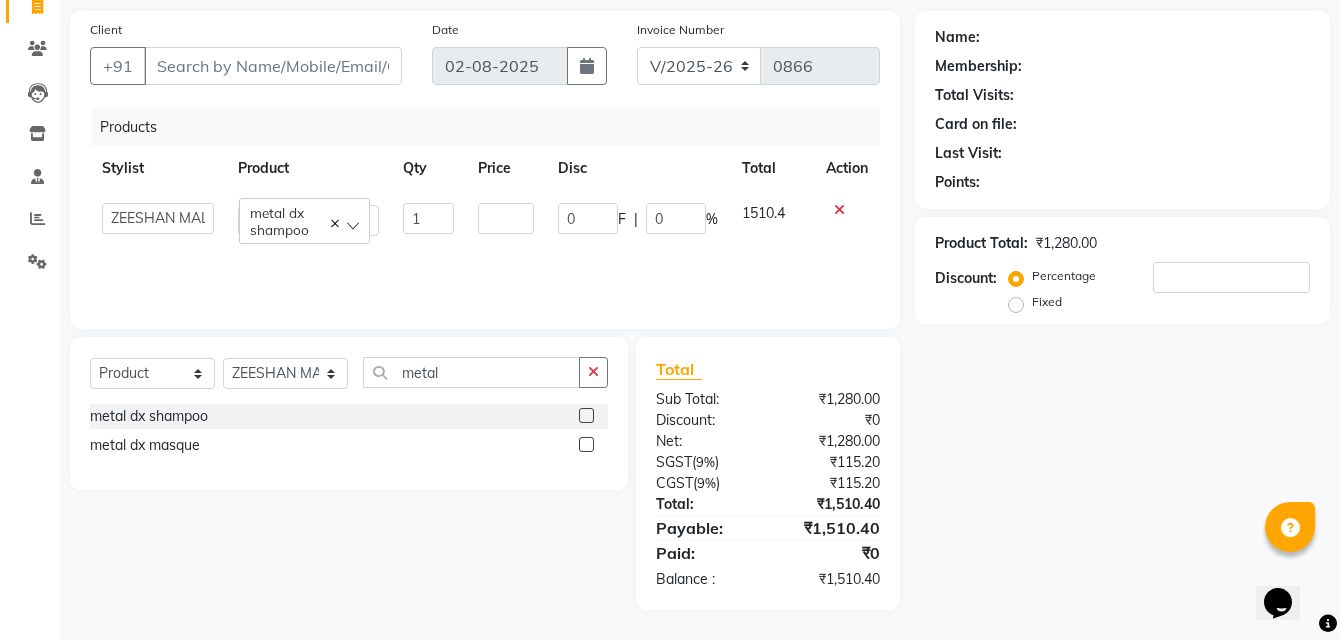 scroll, scrollTop: 97, scrollLeft: 0, axis: vertical 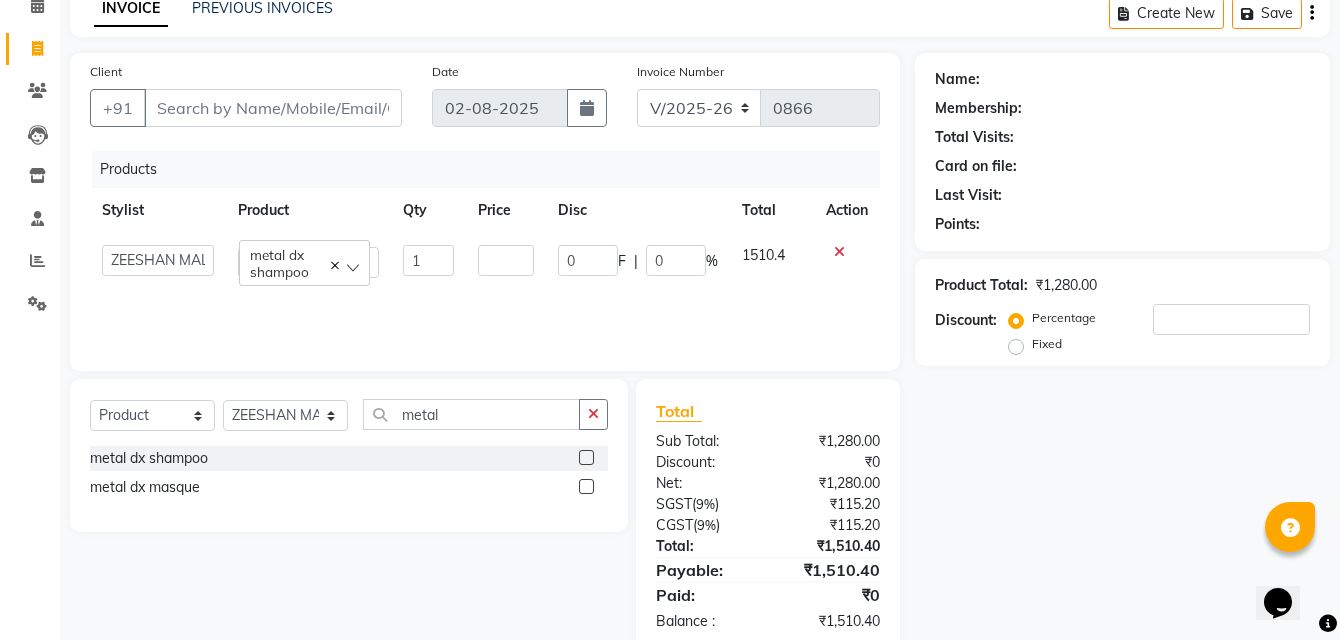 click on "Product Total: ₹[PRICE] Discount: Percentage Fixed" 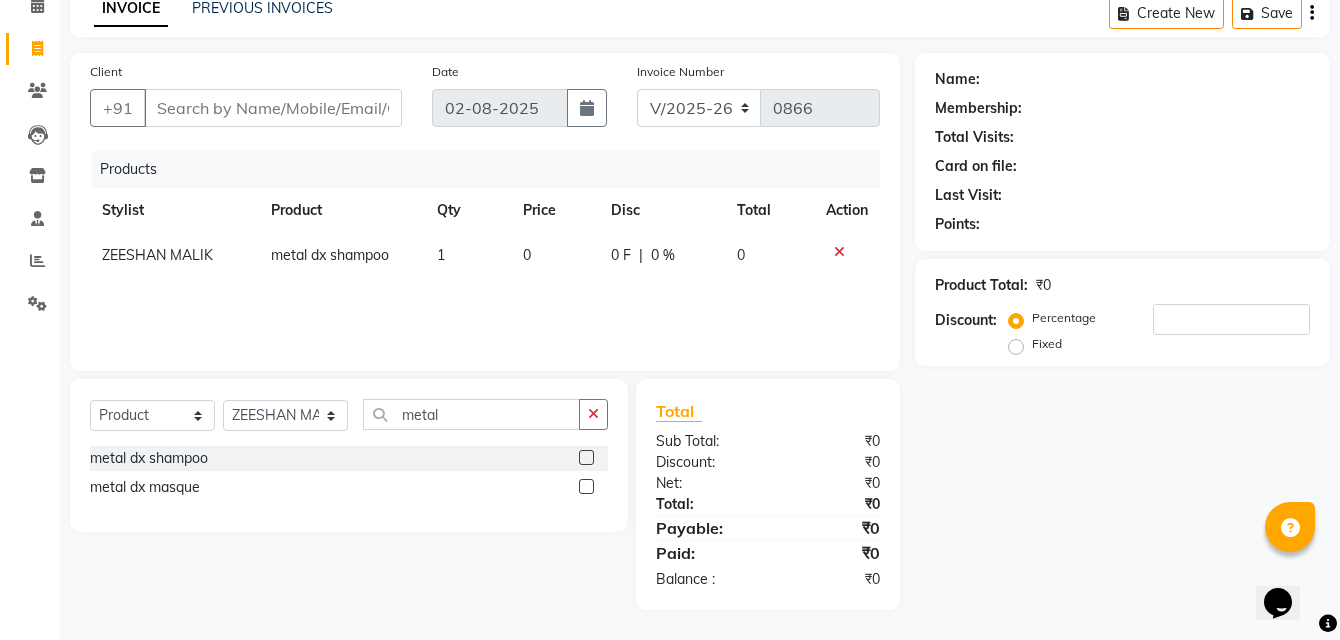drag, startPoint x: 1016, startPoint y: 345, endPoint x: 1080, endPoint y: 330, distance: 65.734314 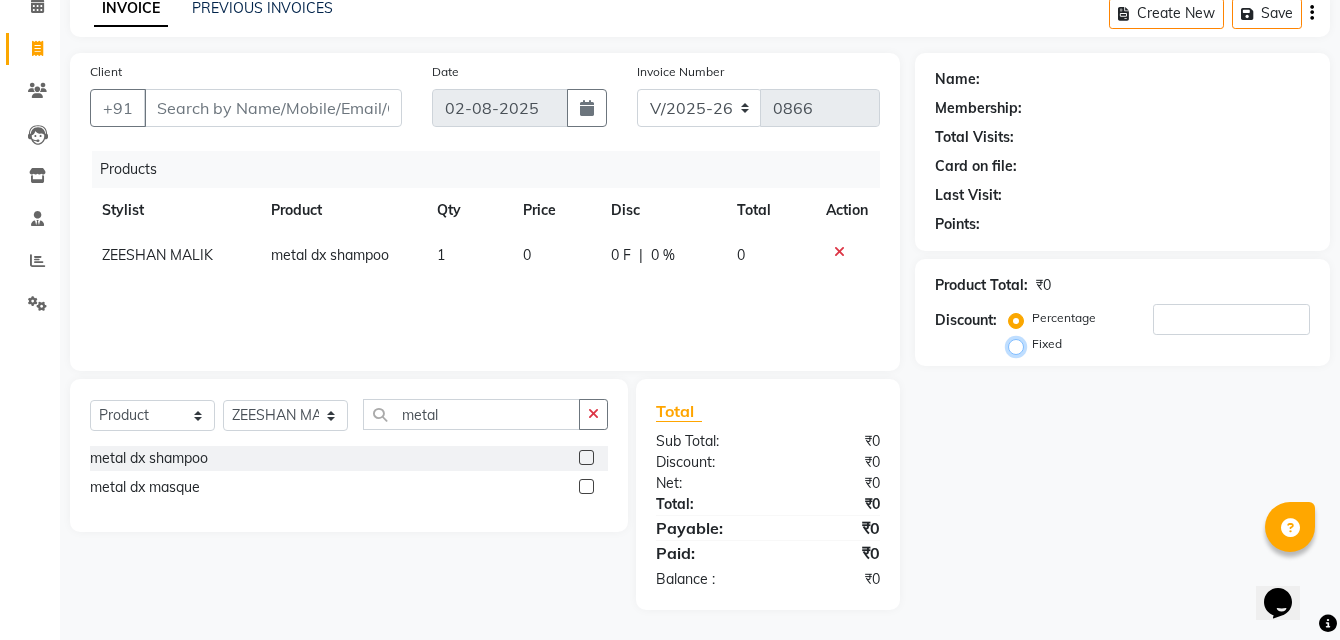 click on "Fixed" at bounding box center (1020, 344) 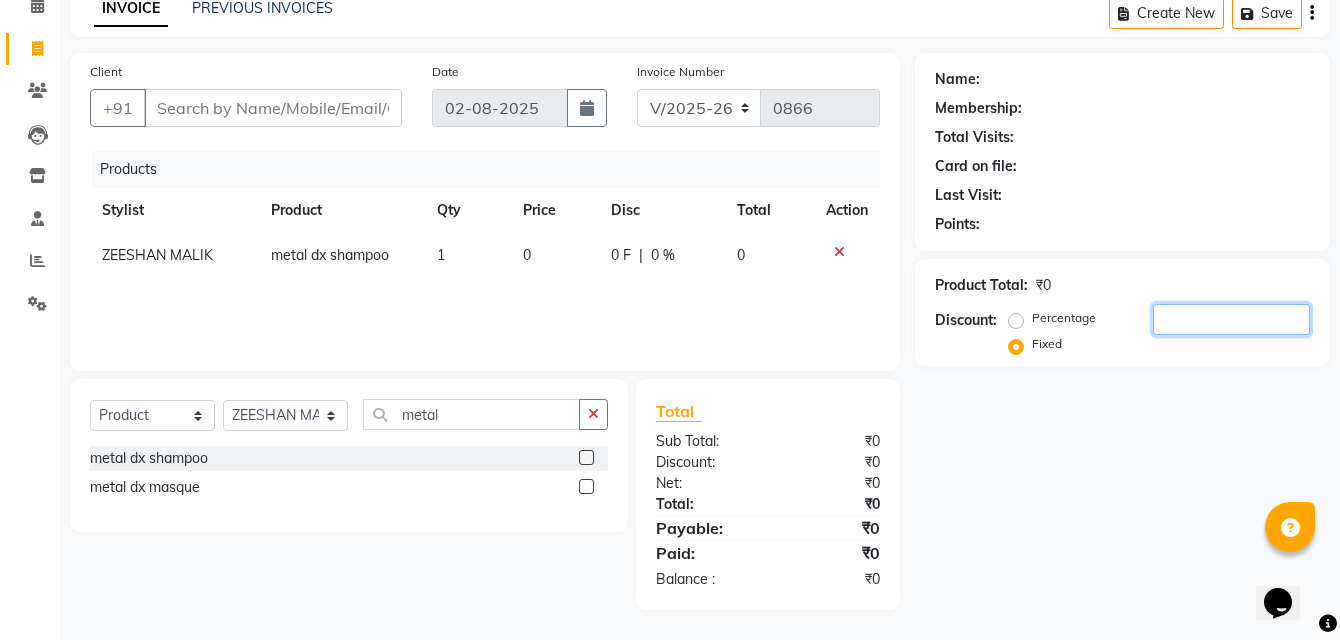 click 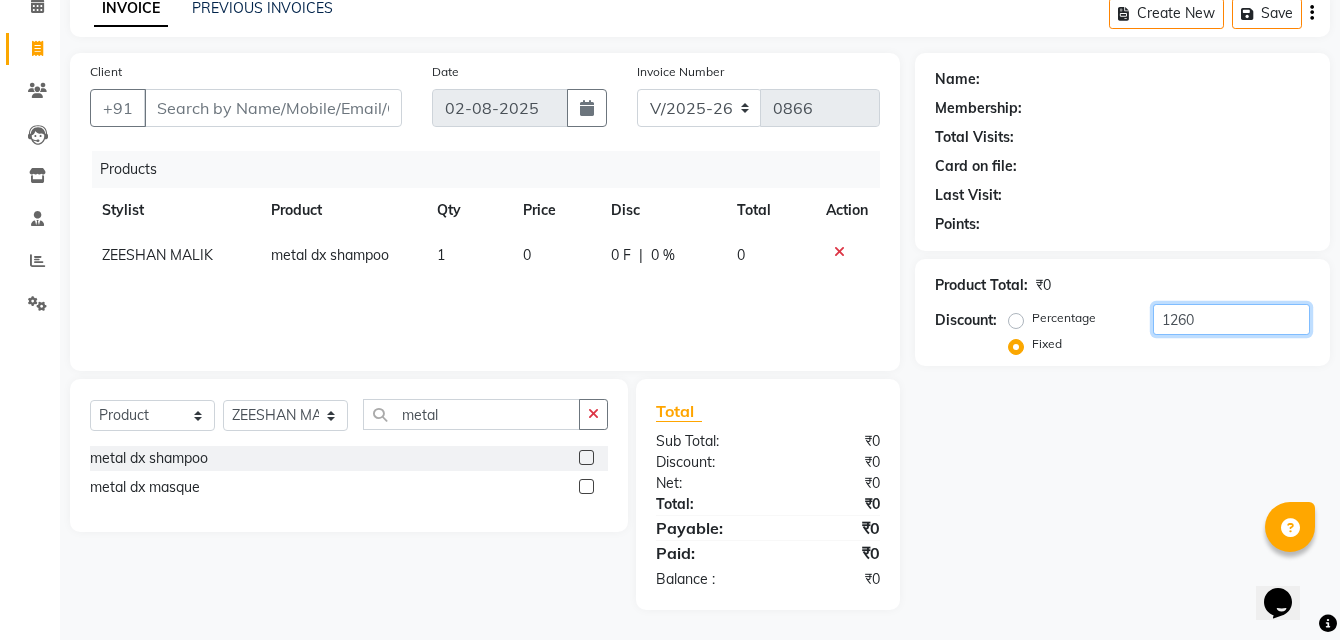 type on "1260" 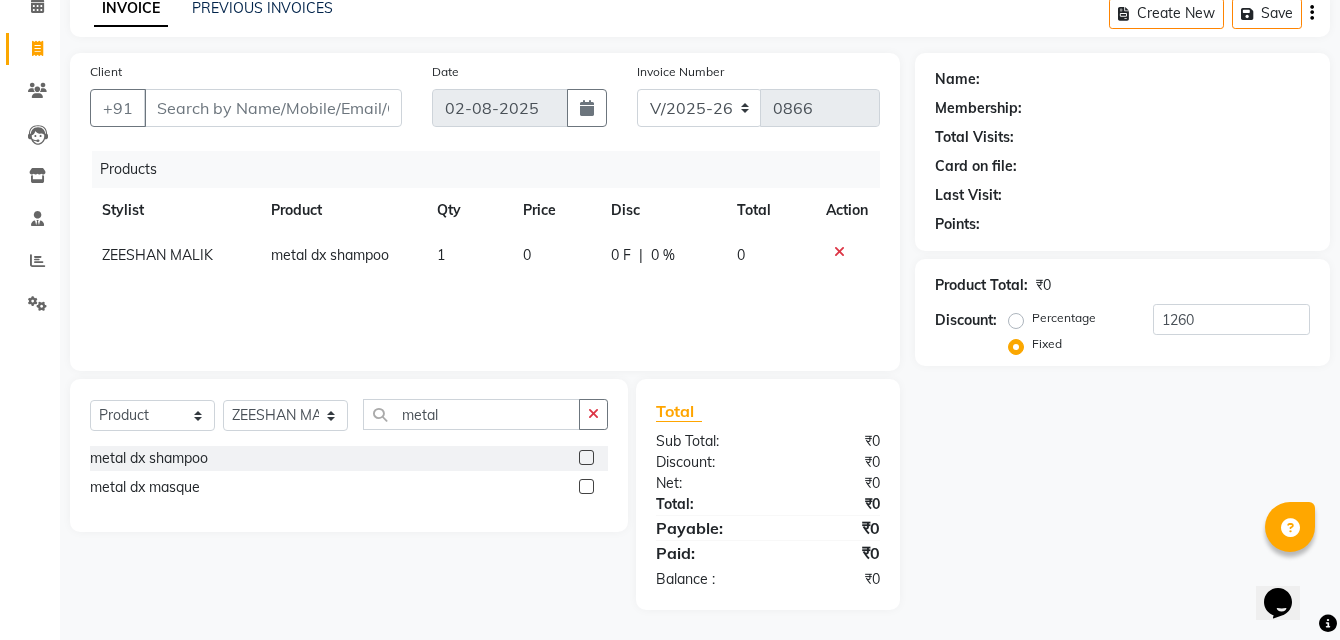 click on "Name: Membership: Total Visits: Card on file: Last Visit: Points: Product Total: ₹0 Discount: Percentage Fixed [PRICE]" 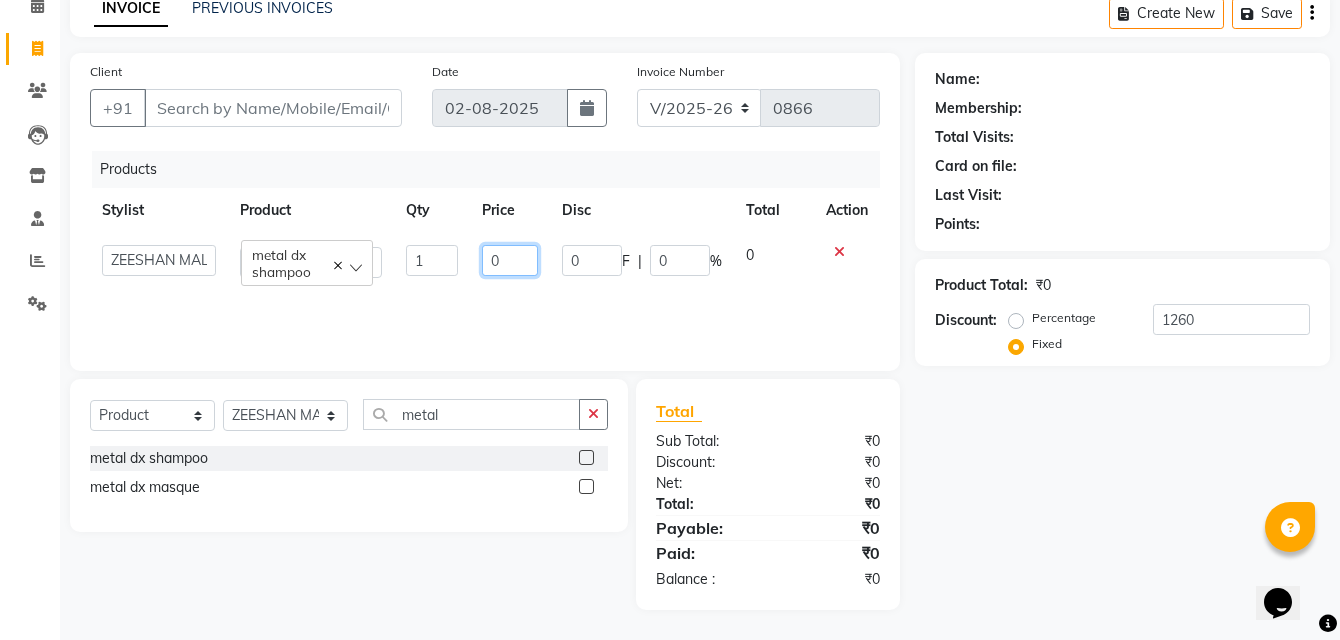 click on "0" 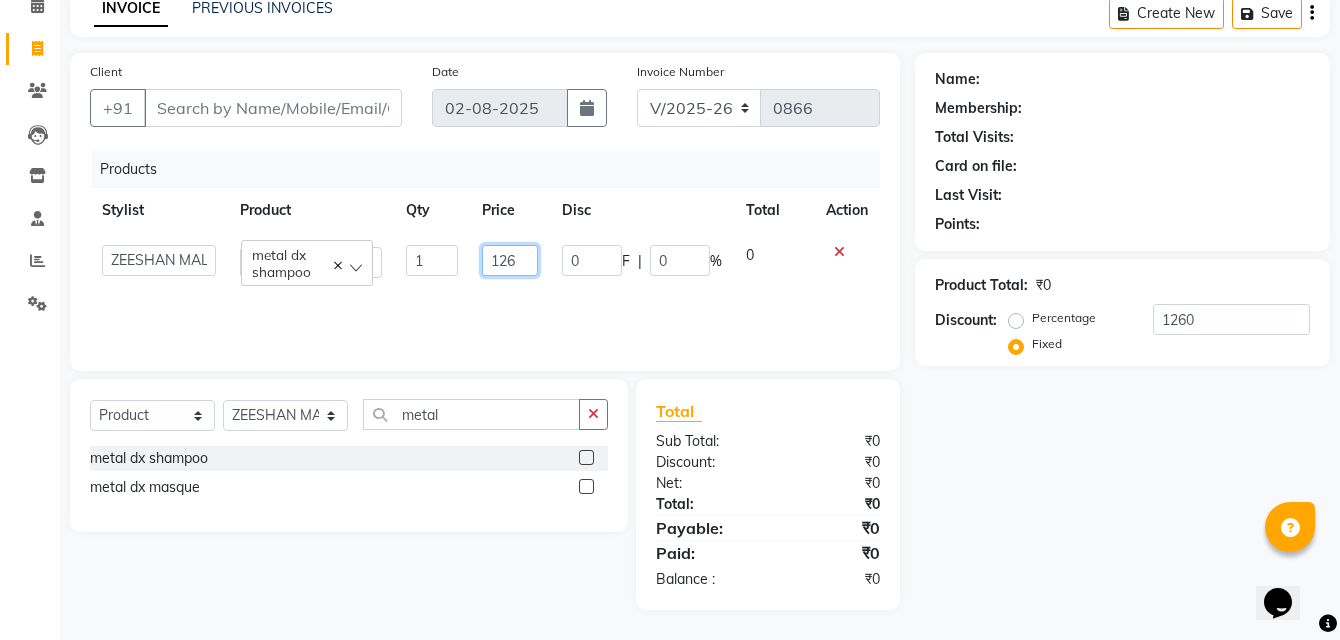 type on "1260" 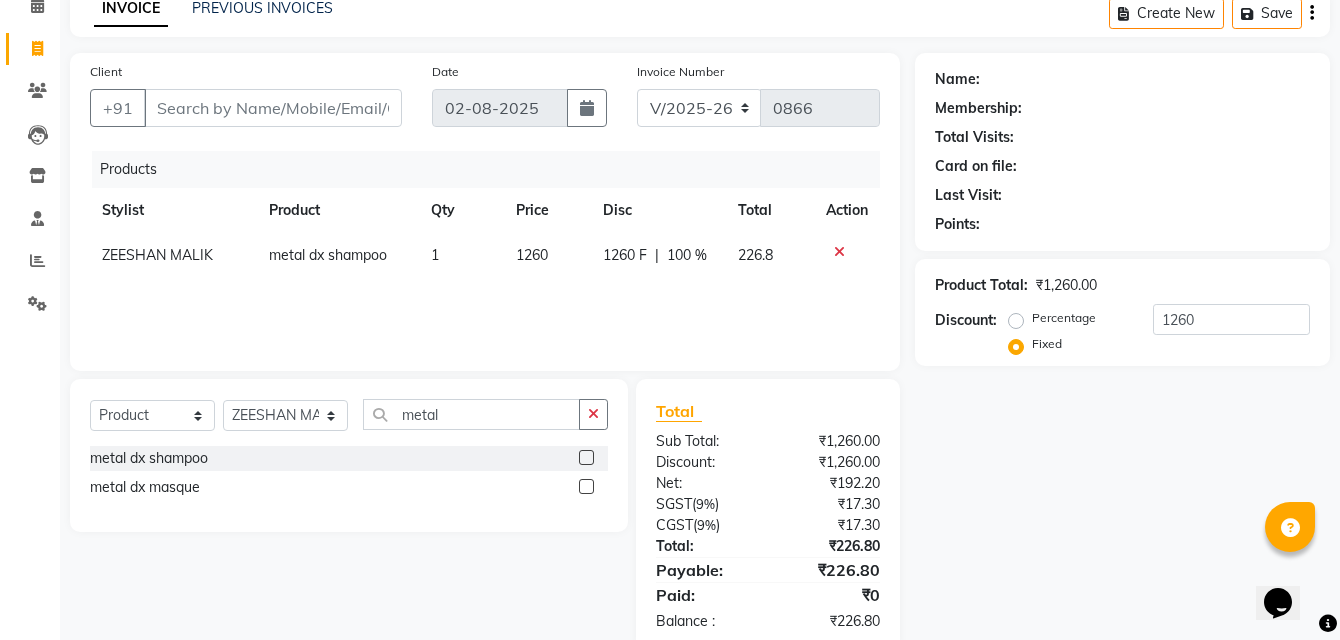 click on "Name: Membership: Total Visits: Card on file: Last Visit: Points: Product Total: ₹[PRICE] Discount: Percentage Fixed [PRICE]" 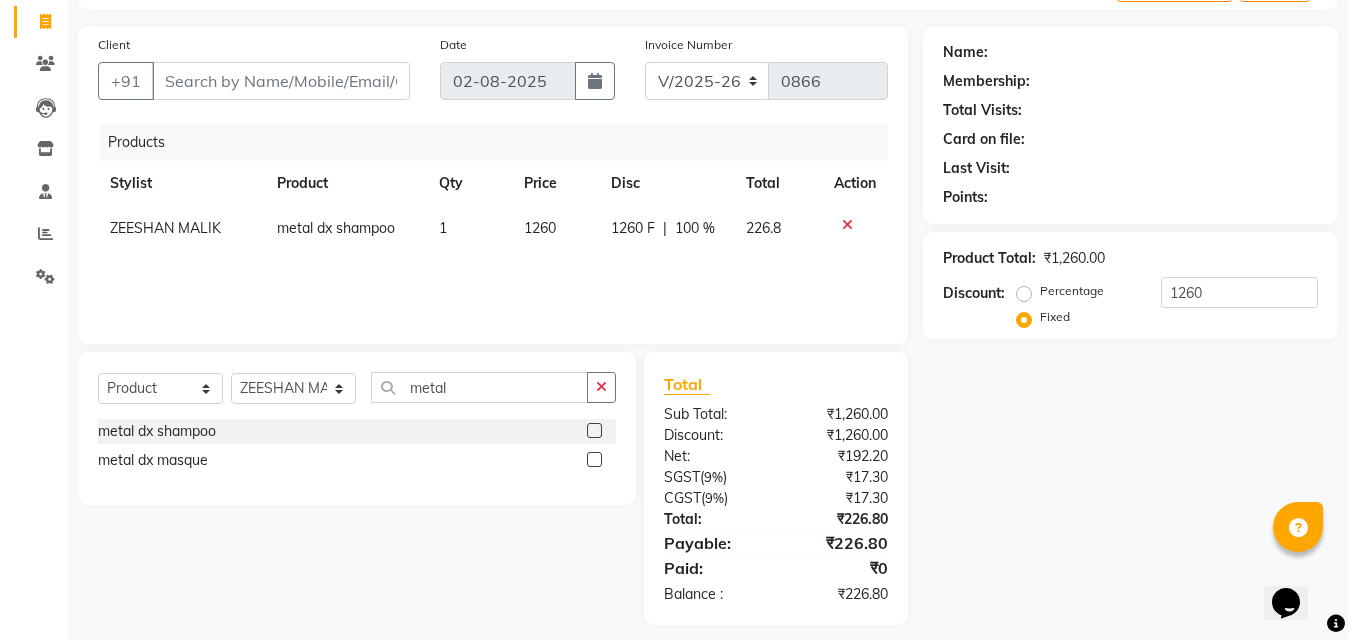 scroll, scrollTop: 139, scrollLeft: 0, axis: vertical 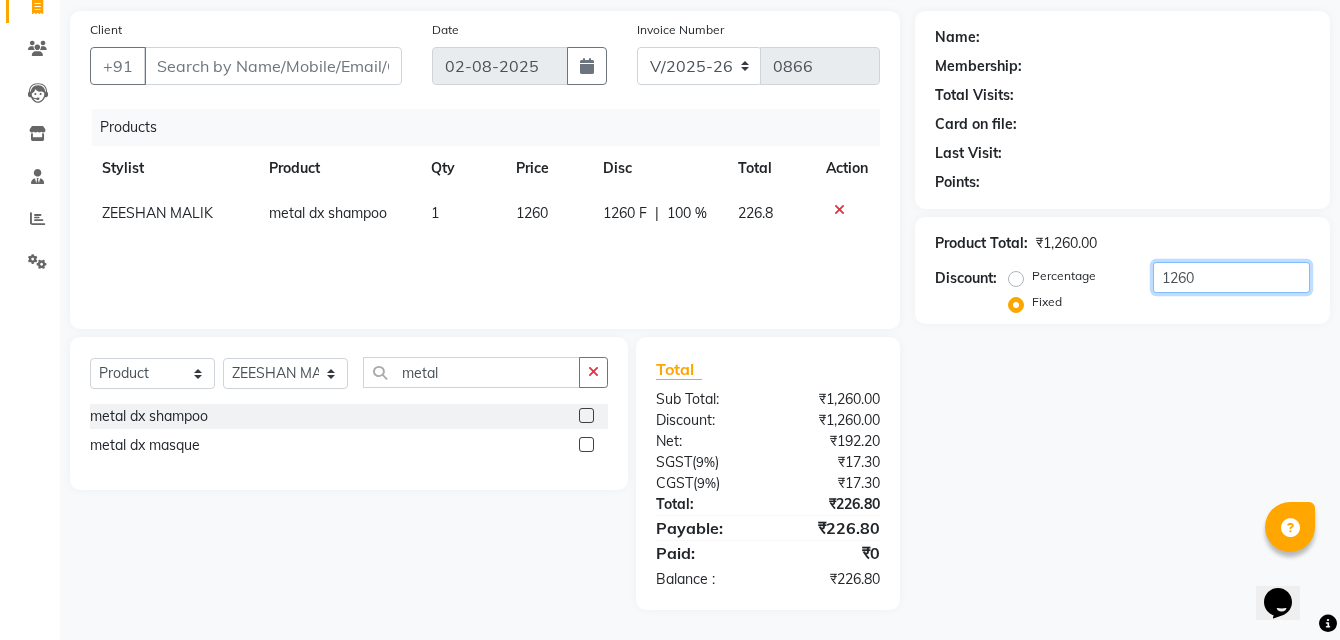 click on "1260" 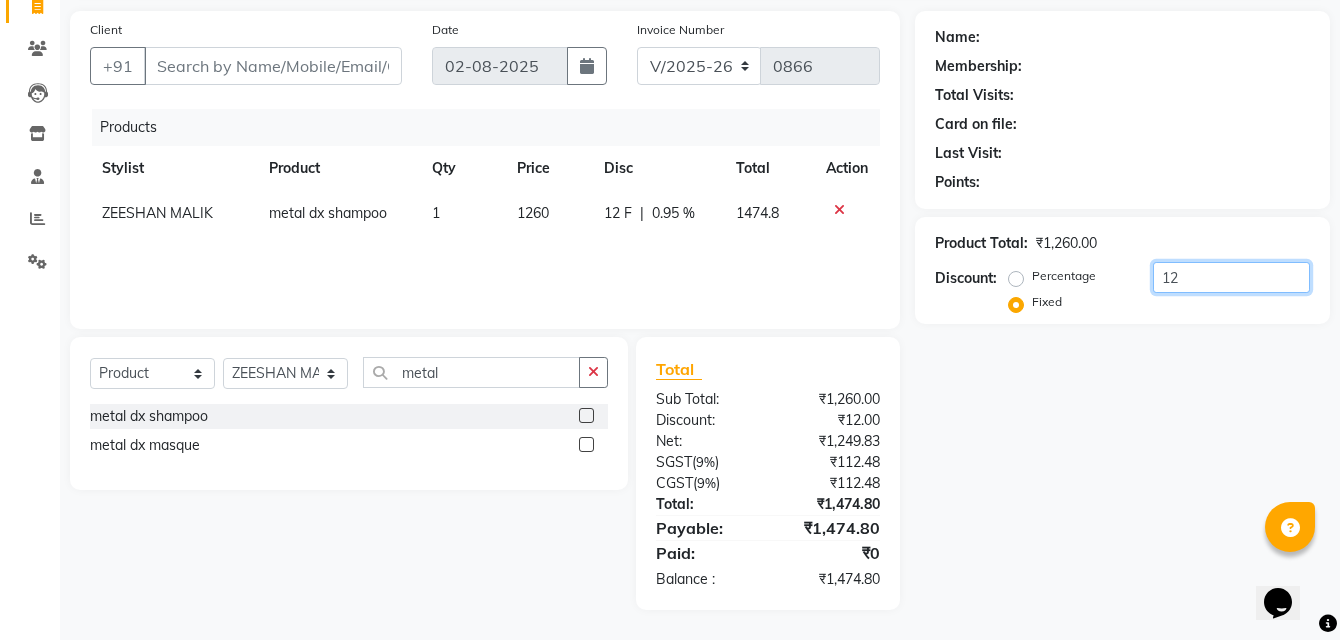 type on "1" 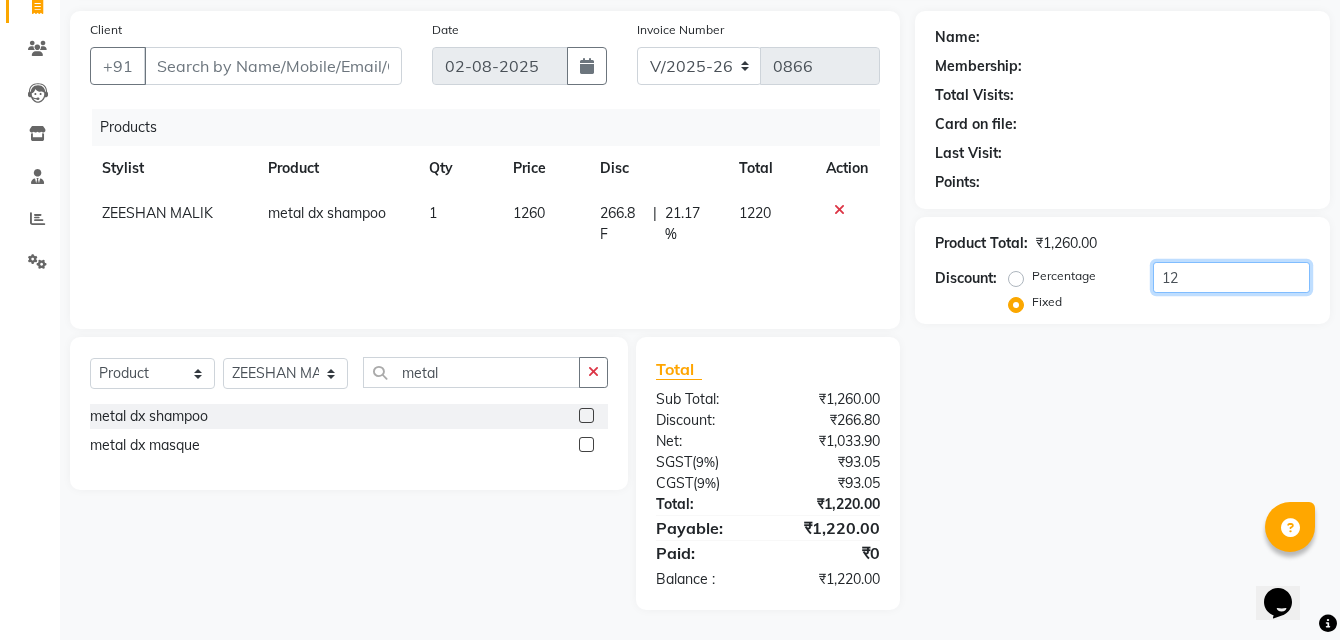 drag, startPoint x: 1231, startPoint y: 420, endPoint x: 1211, endPoint y: 430, distance: 22.36068 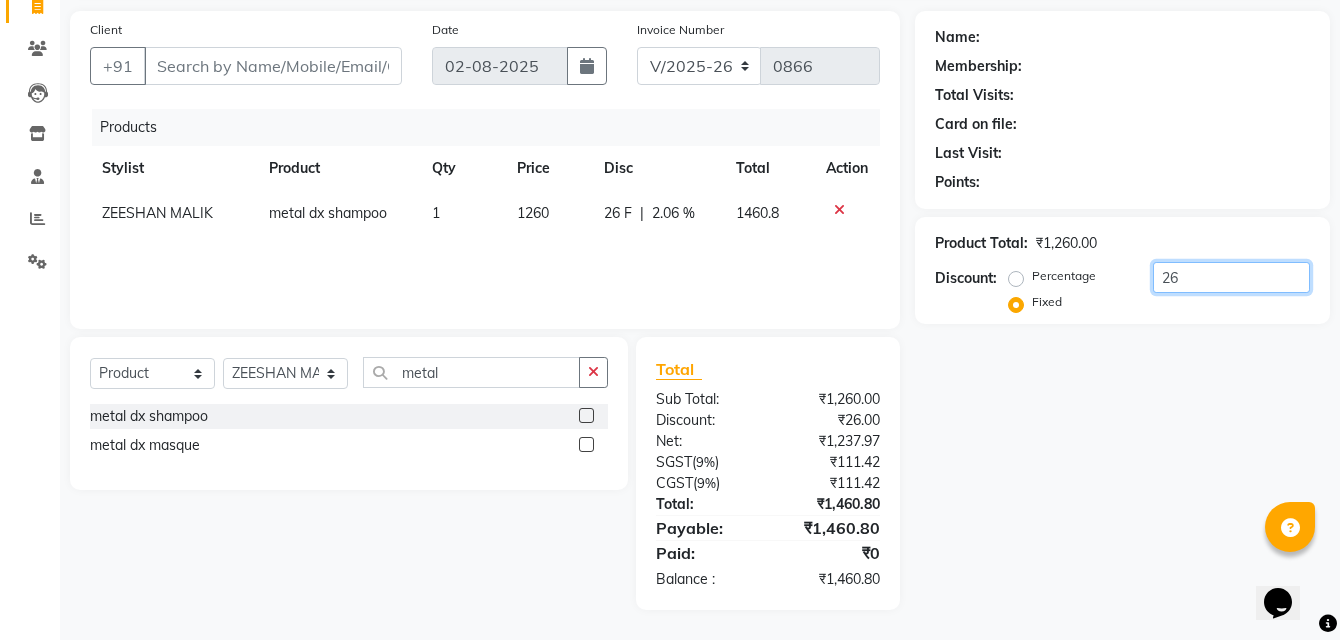 type on "2" 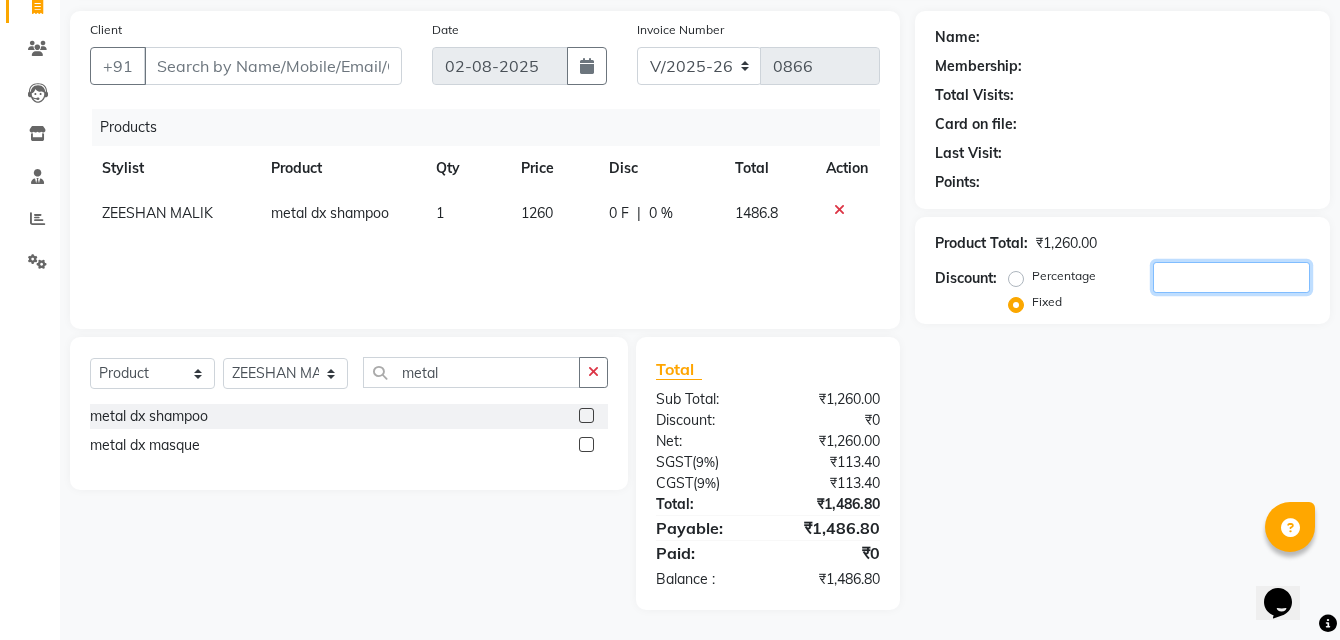 click 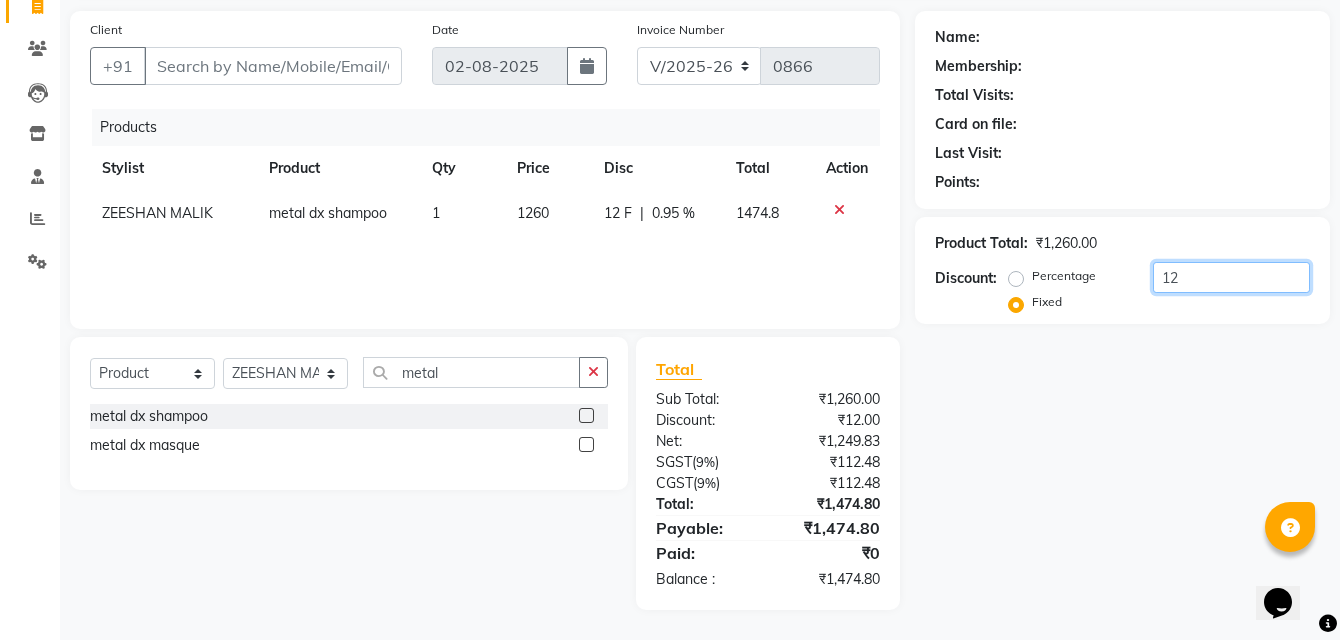 type on "1" 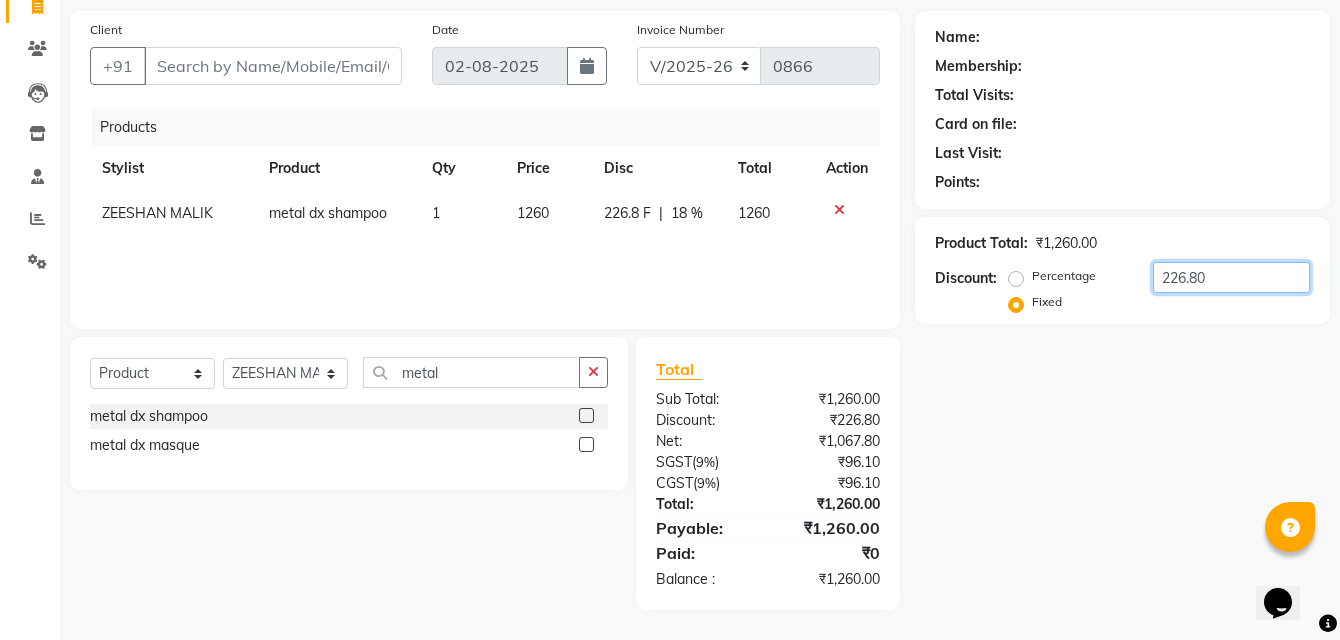 type on "226.80" 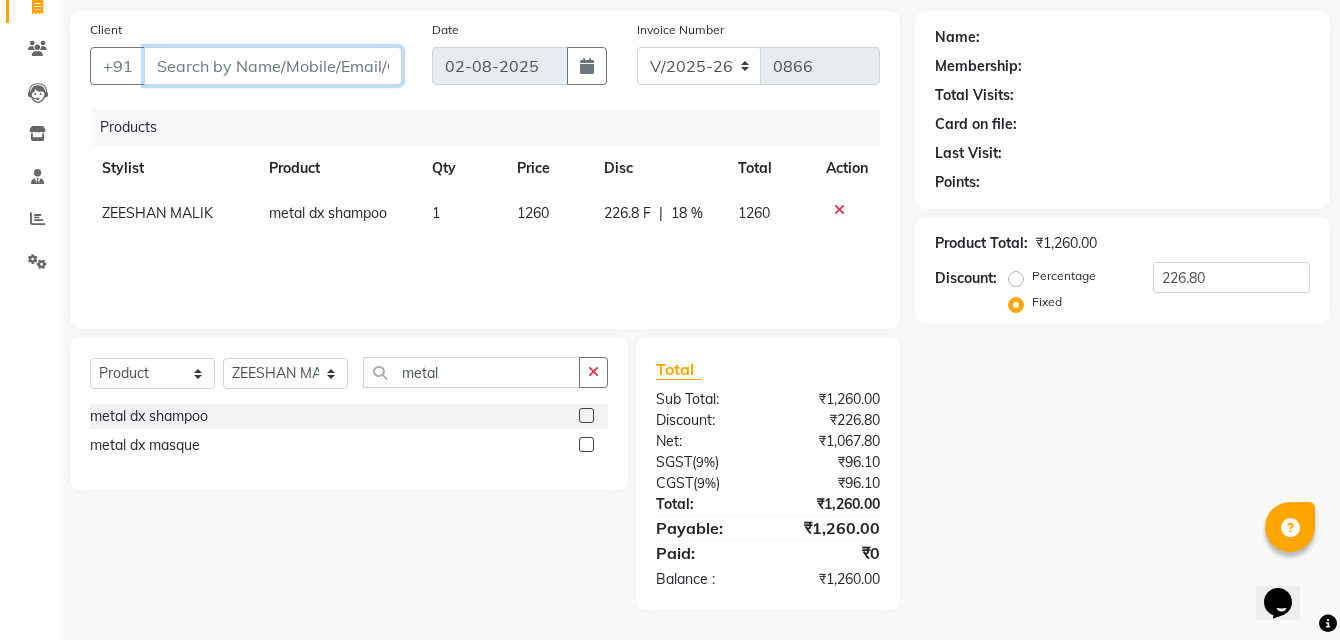 click on "Client" at bounding box center [273, 66] 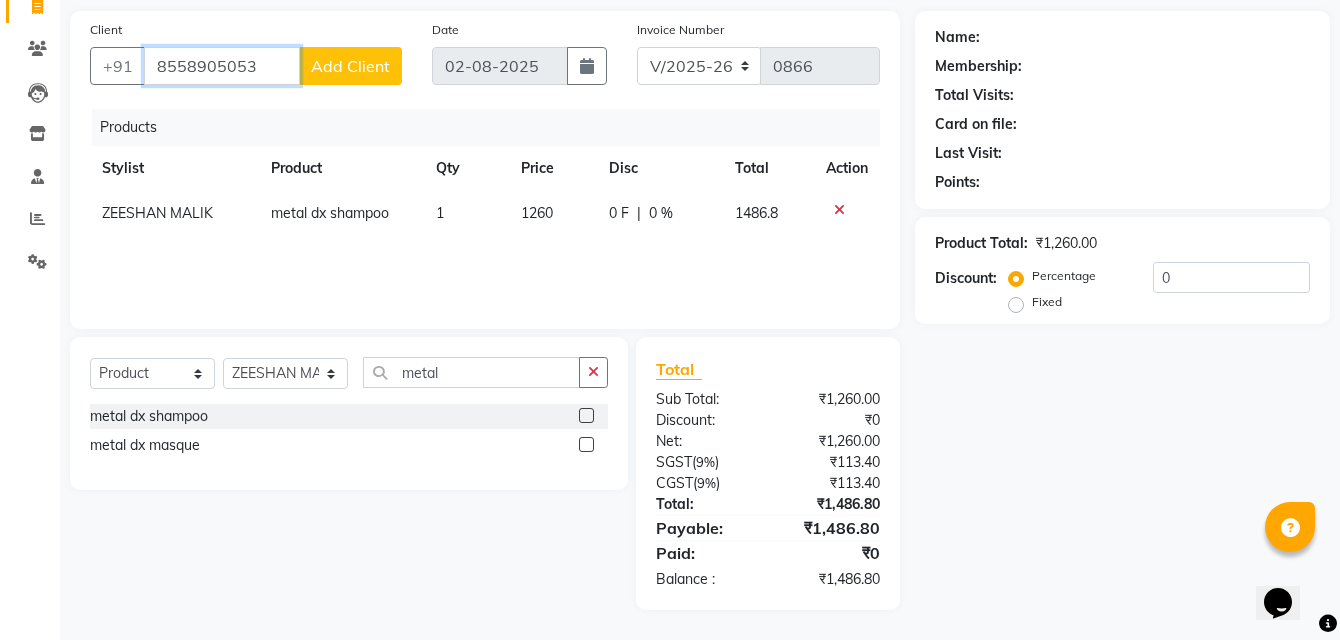type on "8558905053" 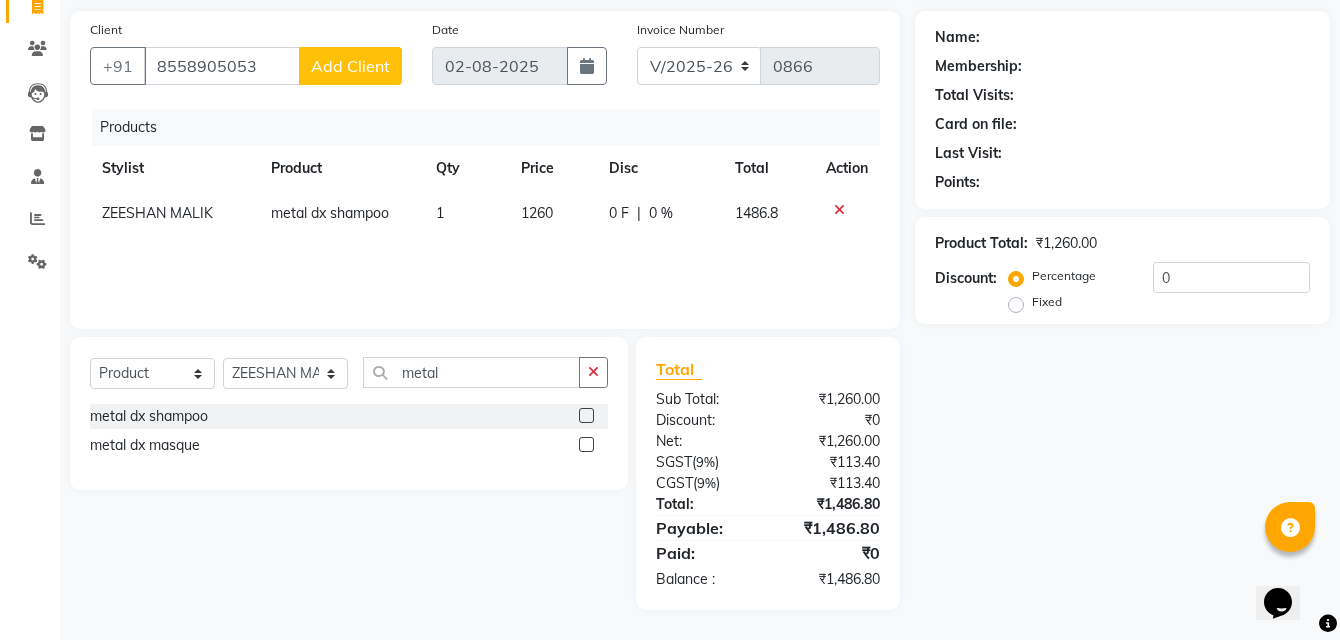 click on "Add Client" 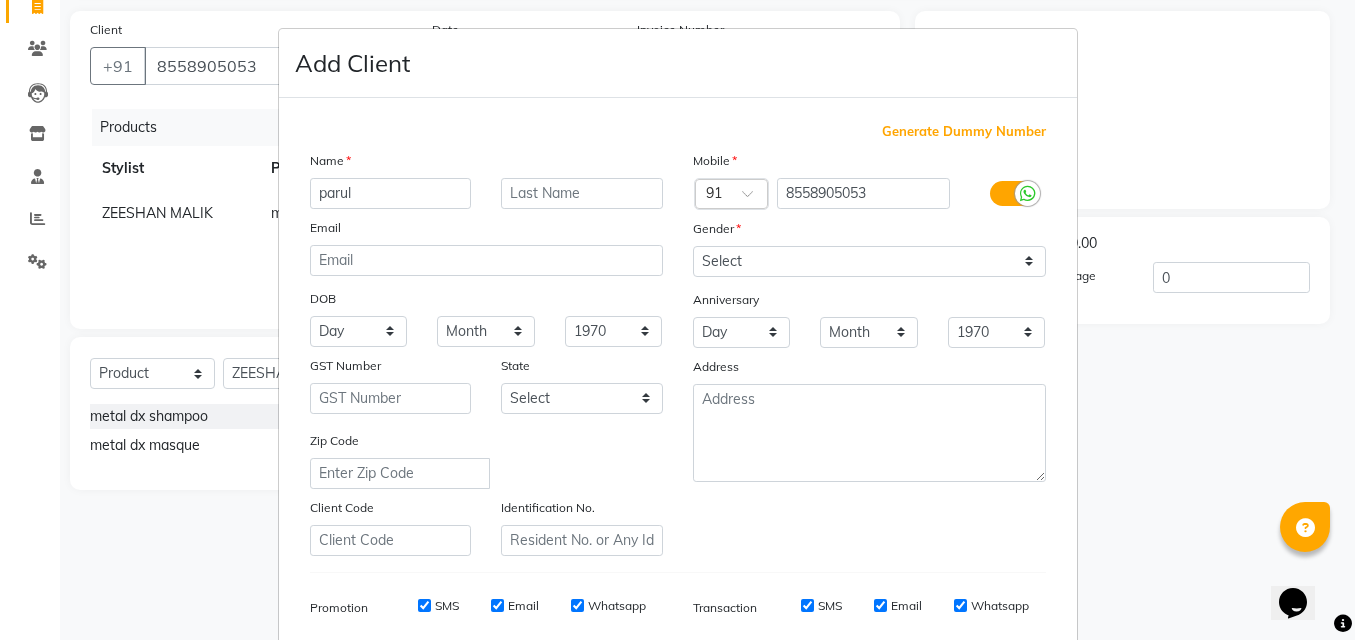 type on "parul" 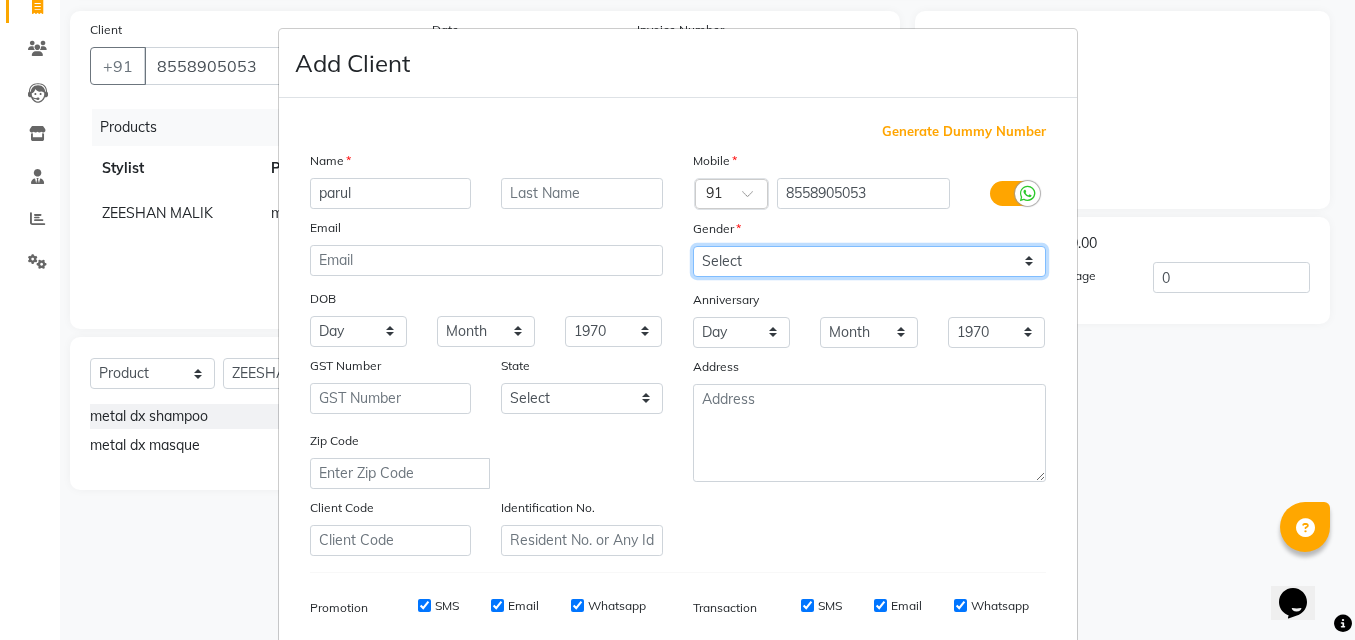 click on "Select Male Female Other Prefer Not To Say" at bounding box center [869, 261] 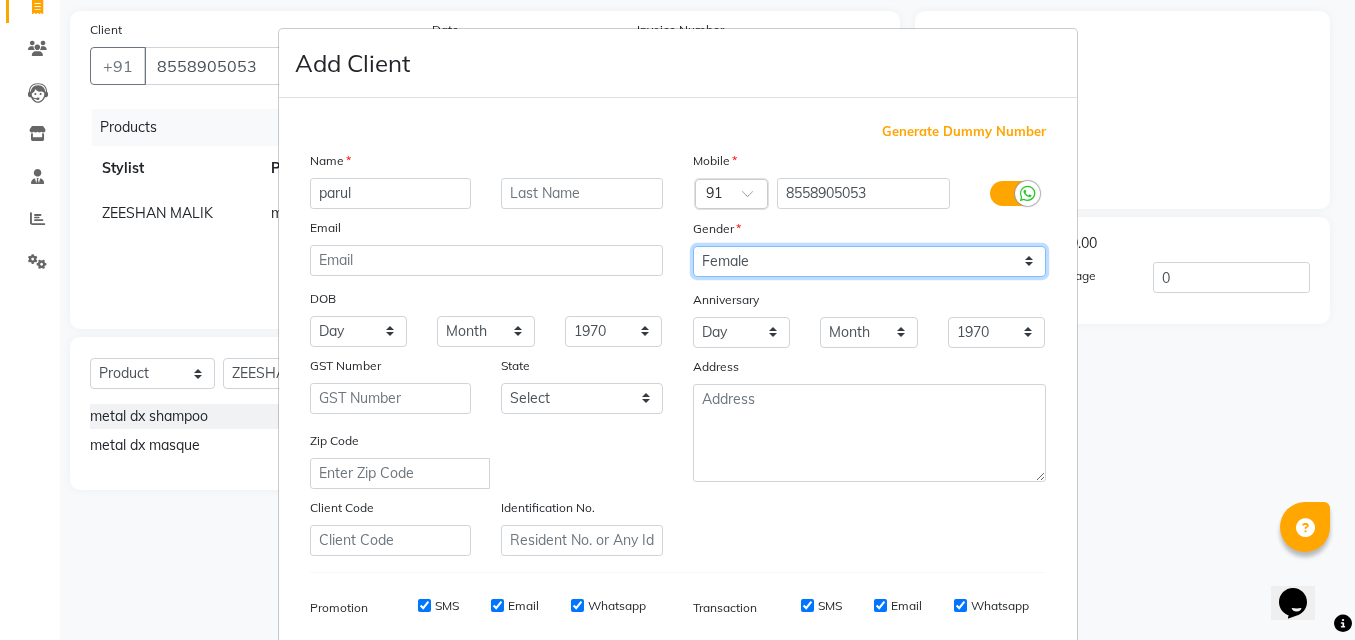 click on "Select Male Female Other Prefer Not To Say" at bounding box center (869, 261) 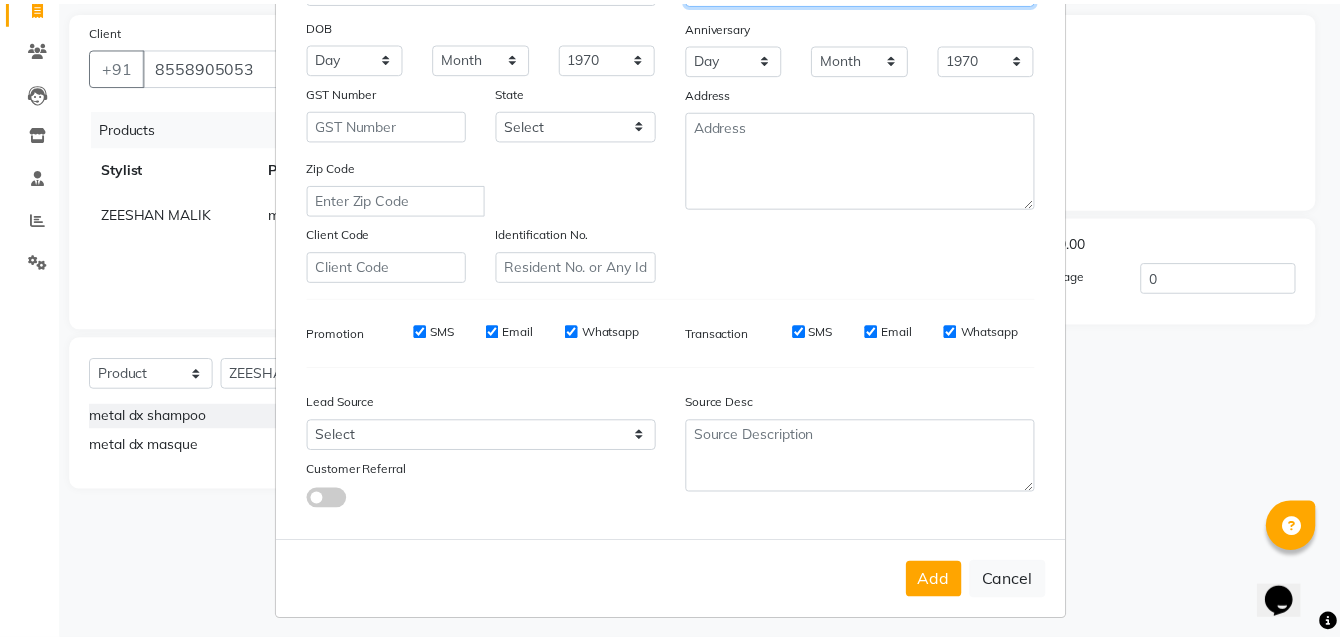 scroll, scrollTop: 283, scrollLeft: 0, axis: vertical 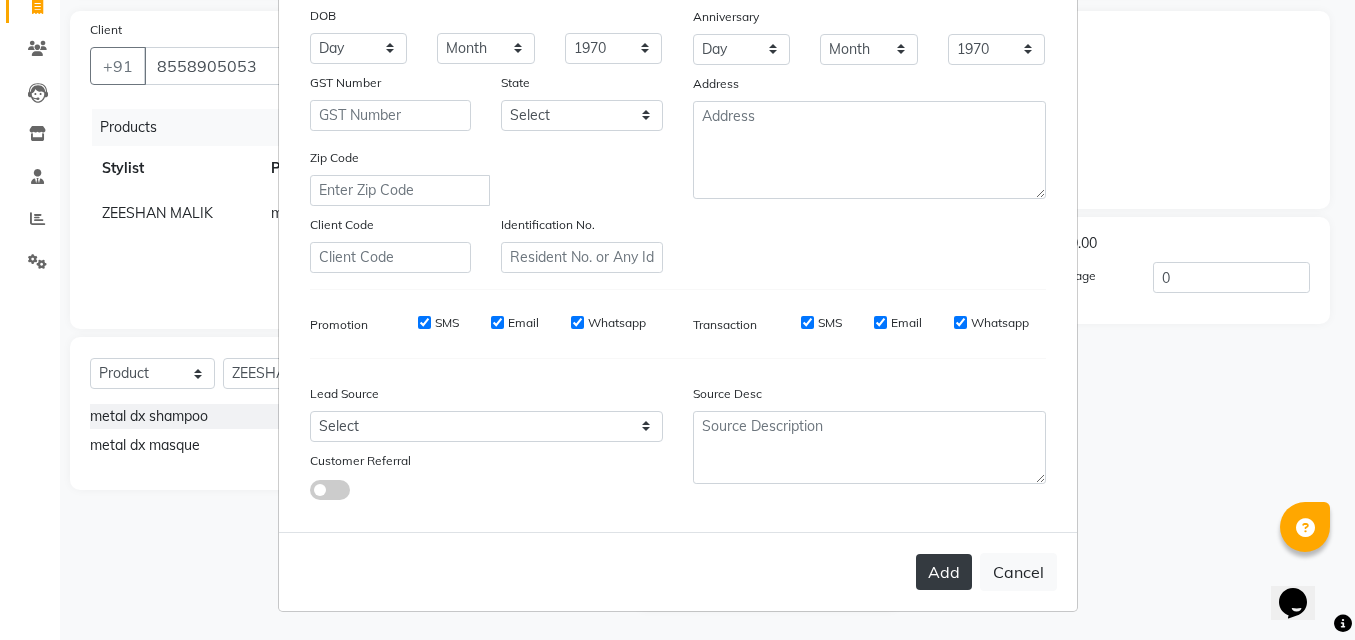 click on "Add" at bounding box center (944, 572) 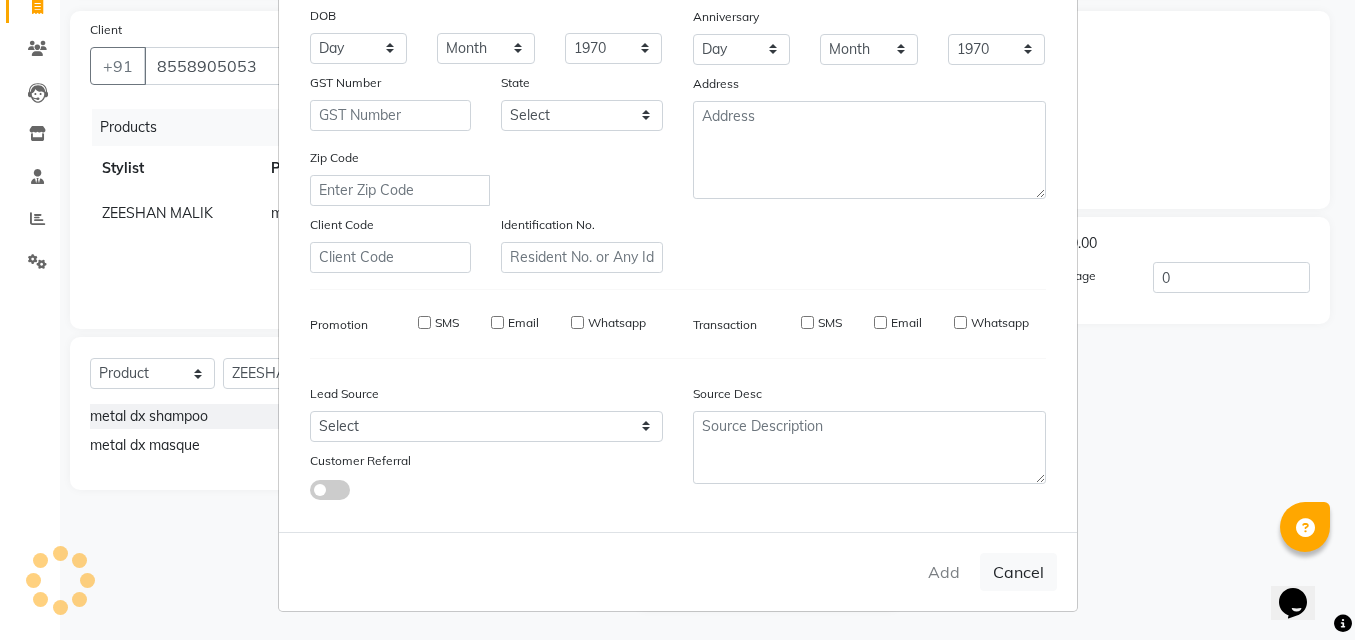 type 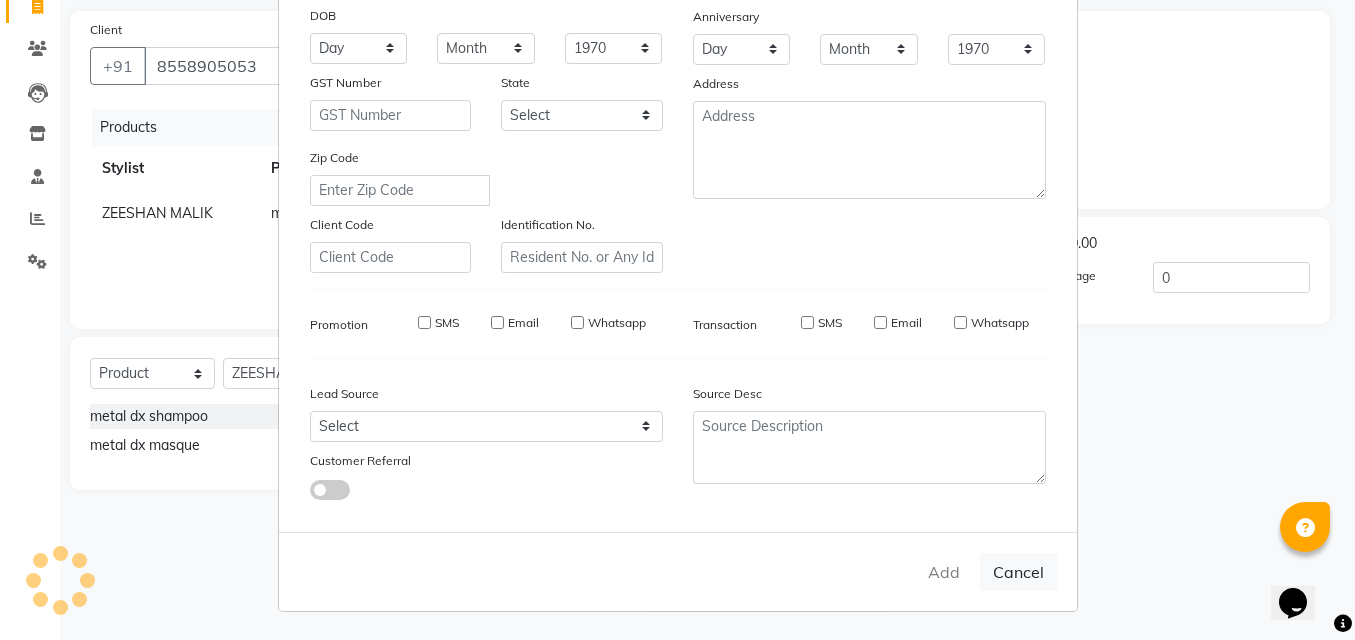 type 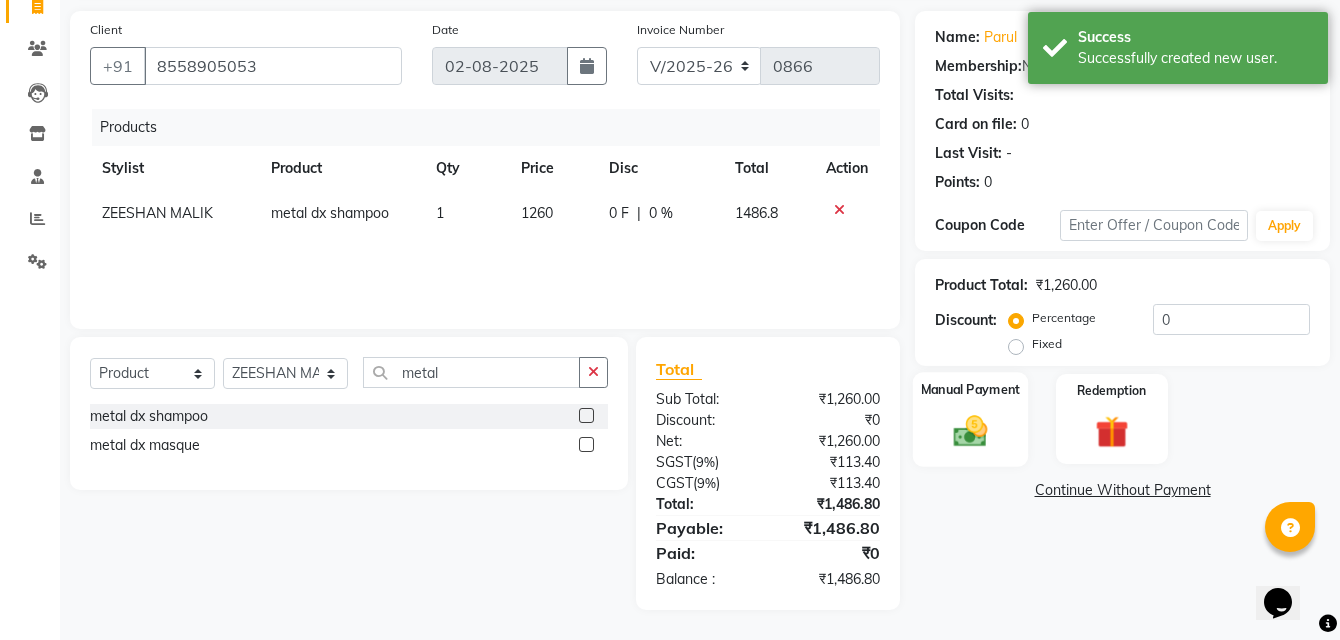 click on "Manual Payment" 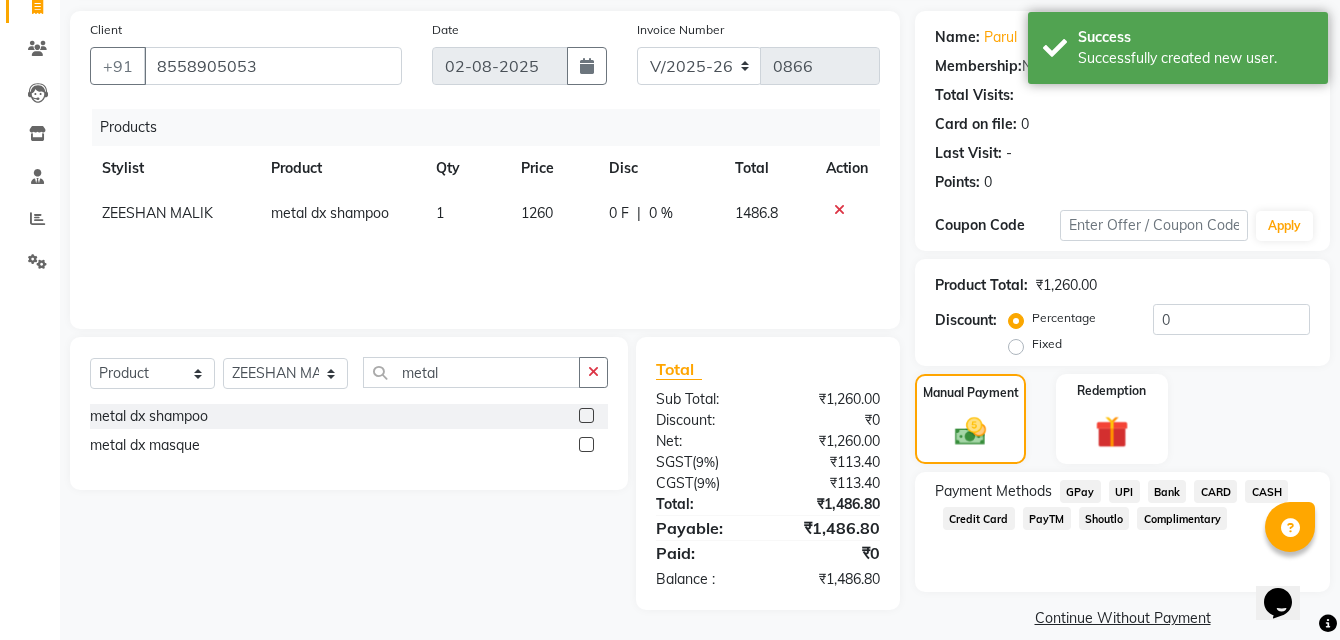 click on "UPI" 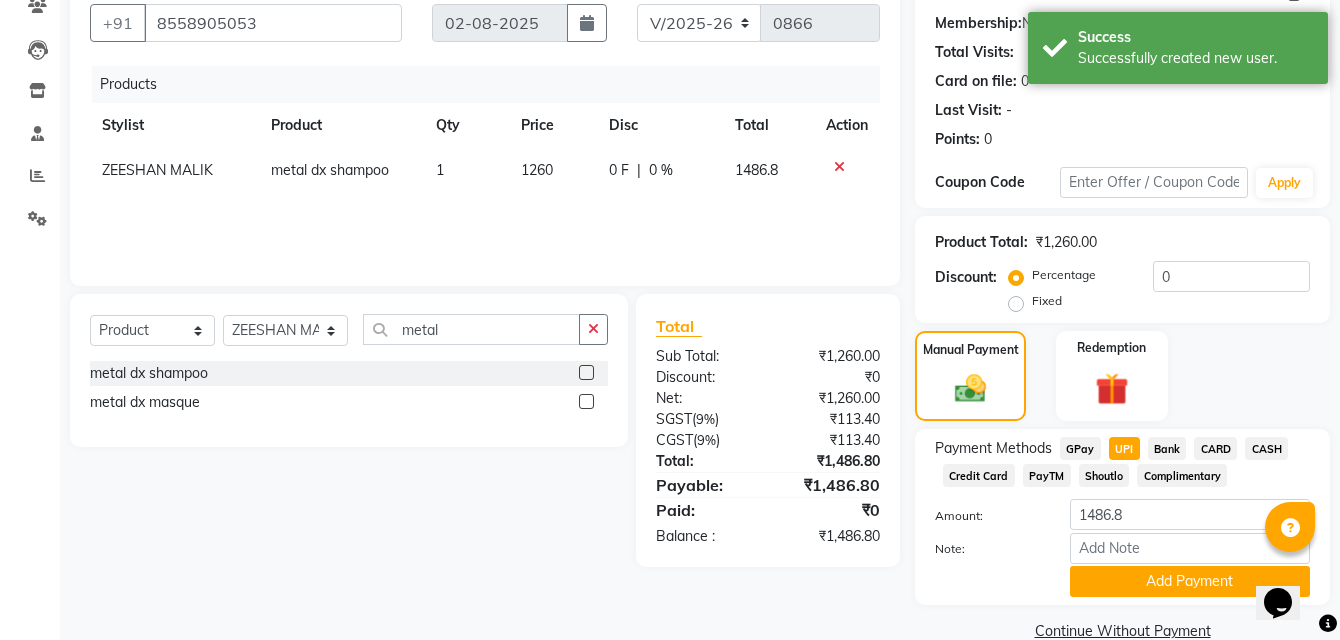 scroll, scrollTop: 218, scrollLeft: 0, axis: vertical 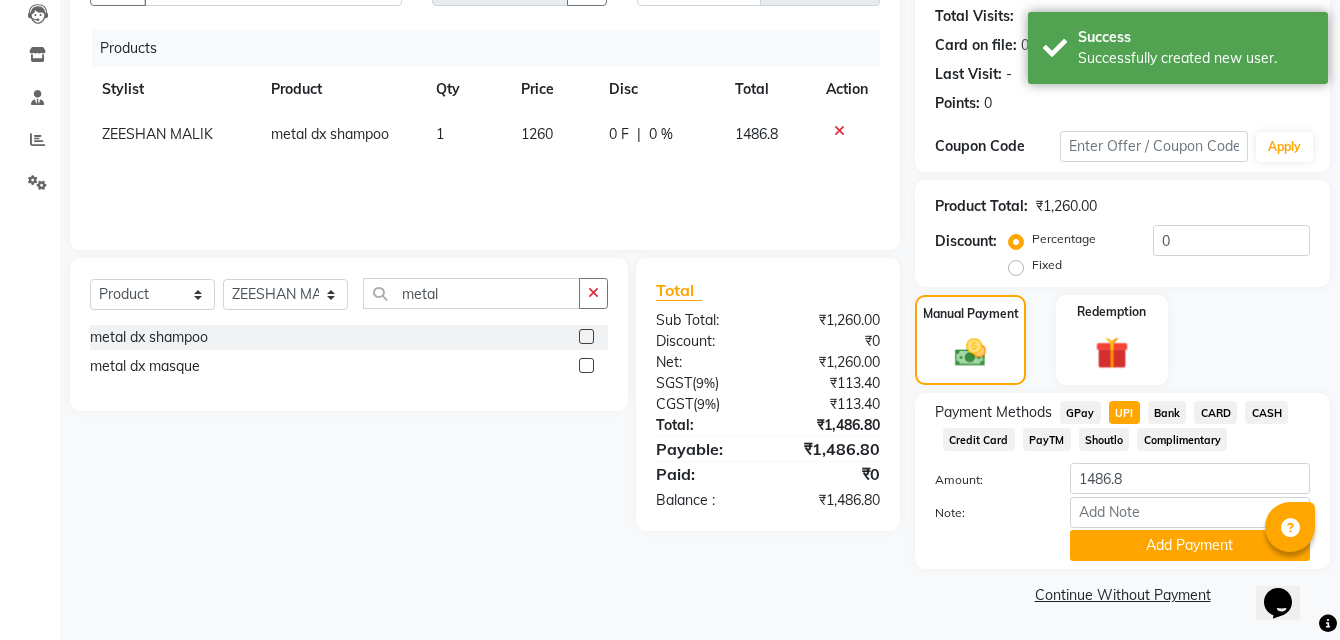 click on "Fixed" 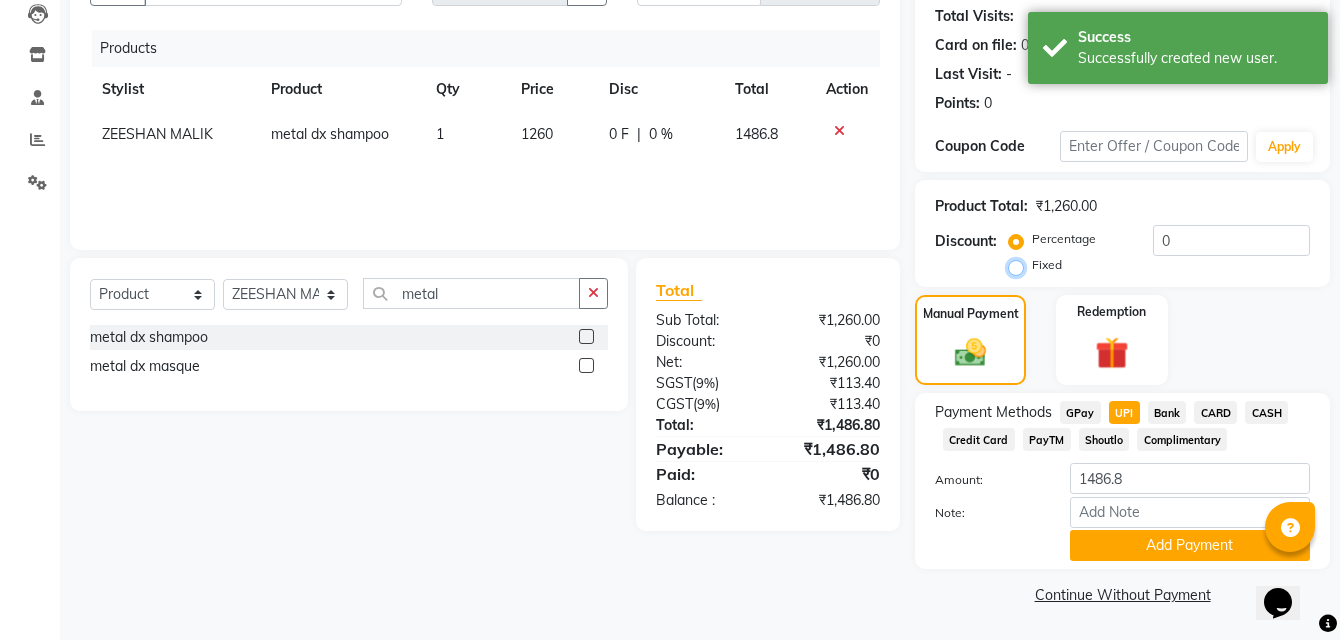 click on "Fixed" at bounding box center [1020, 265] 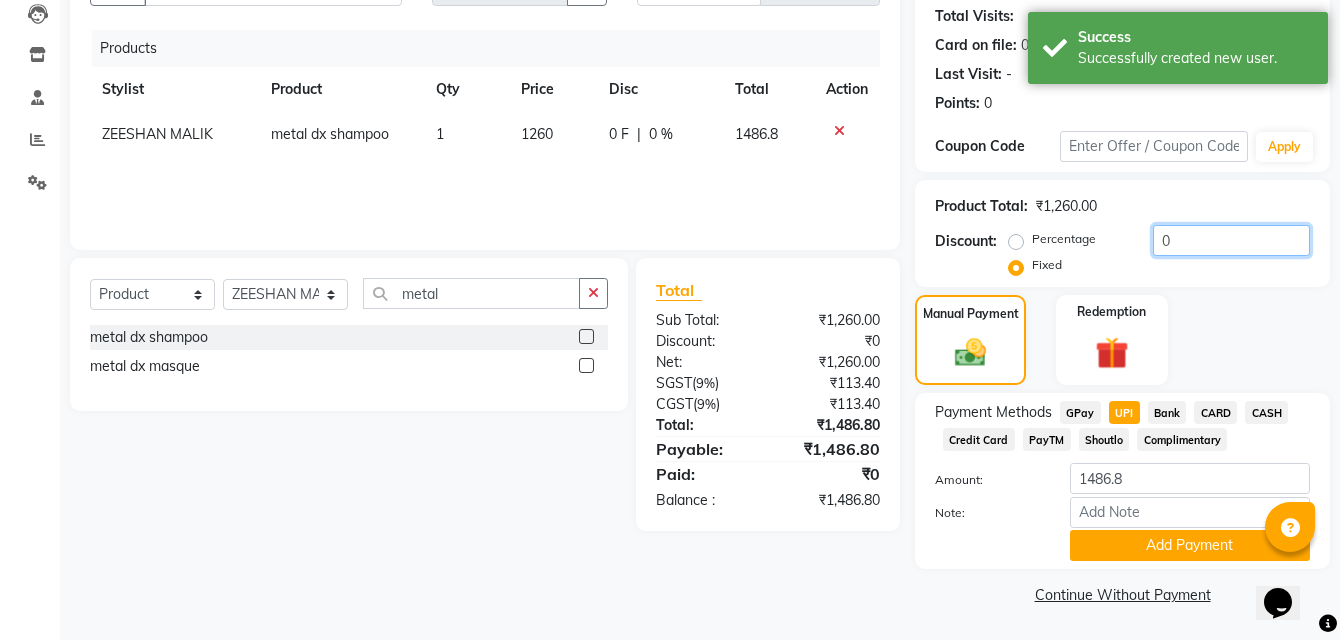 click on "0" 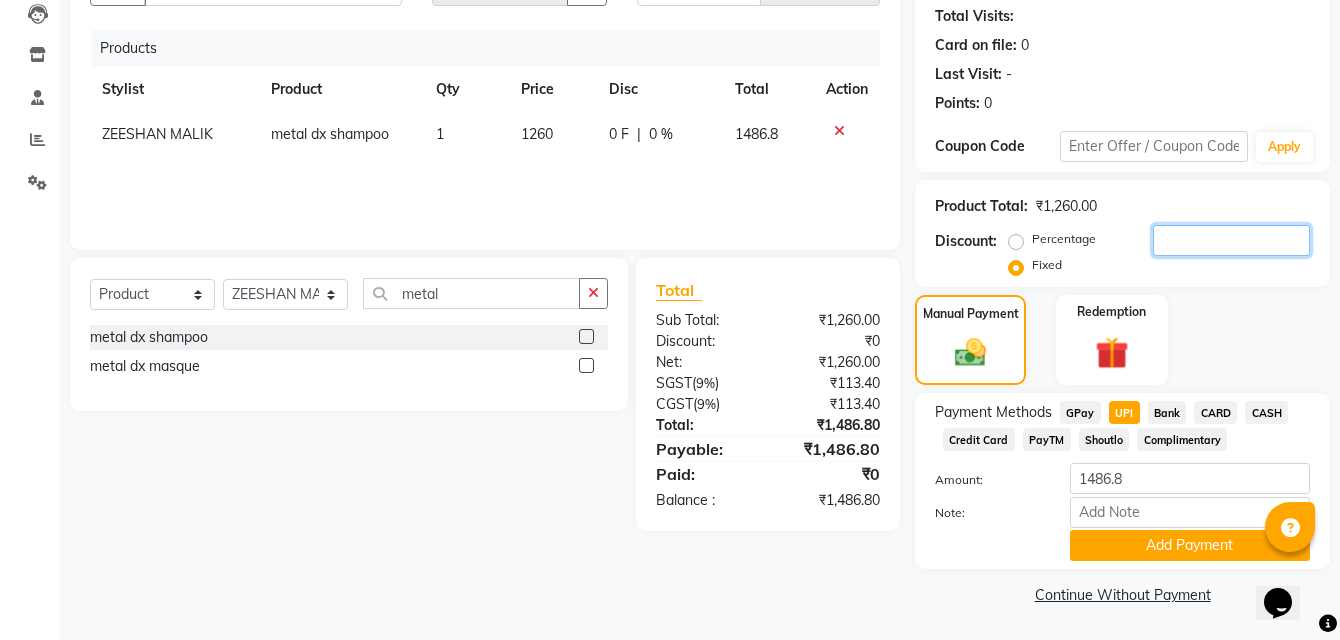type 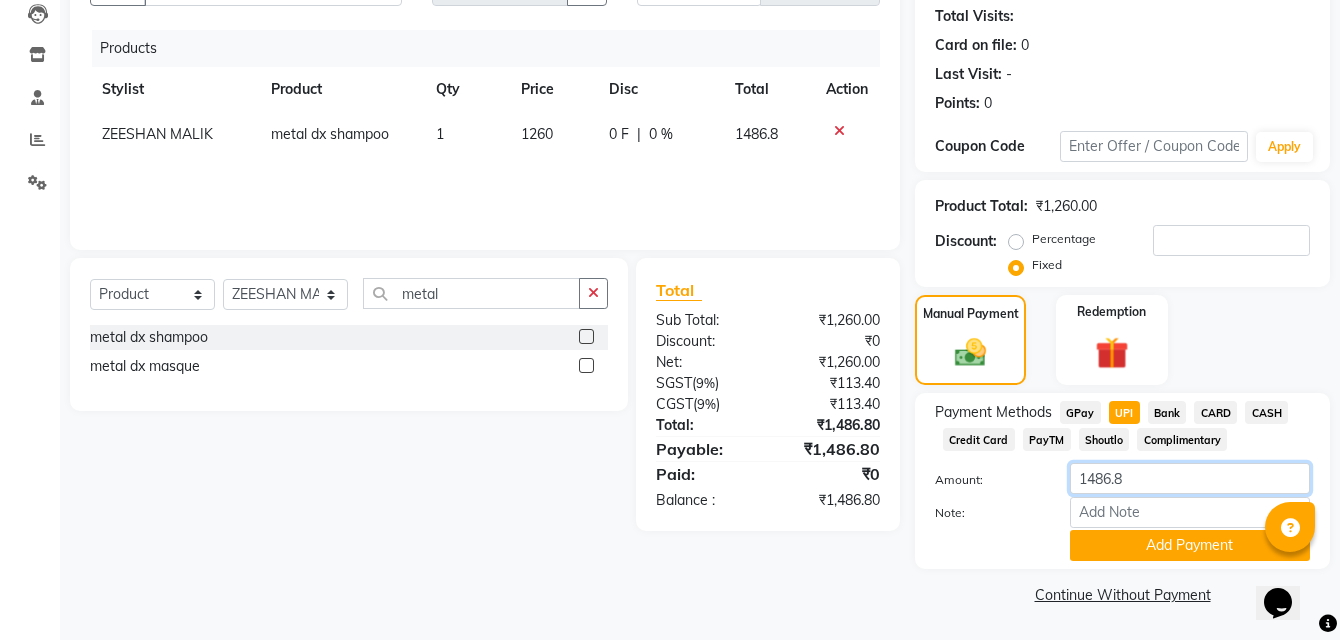 click on "1486.8" 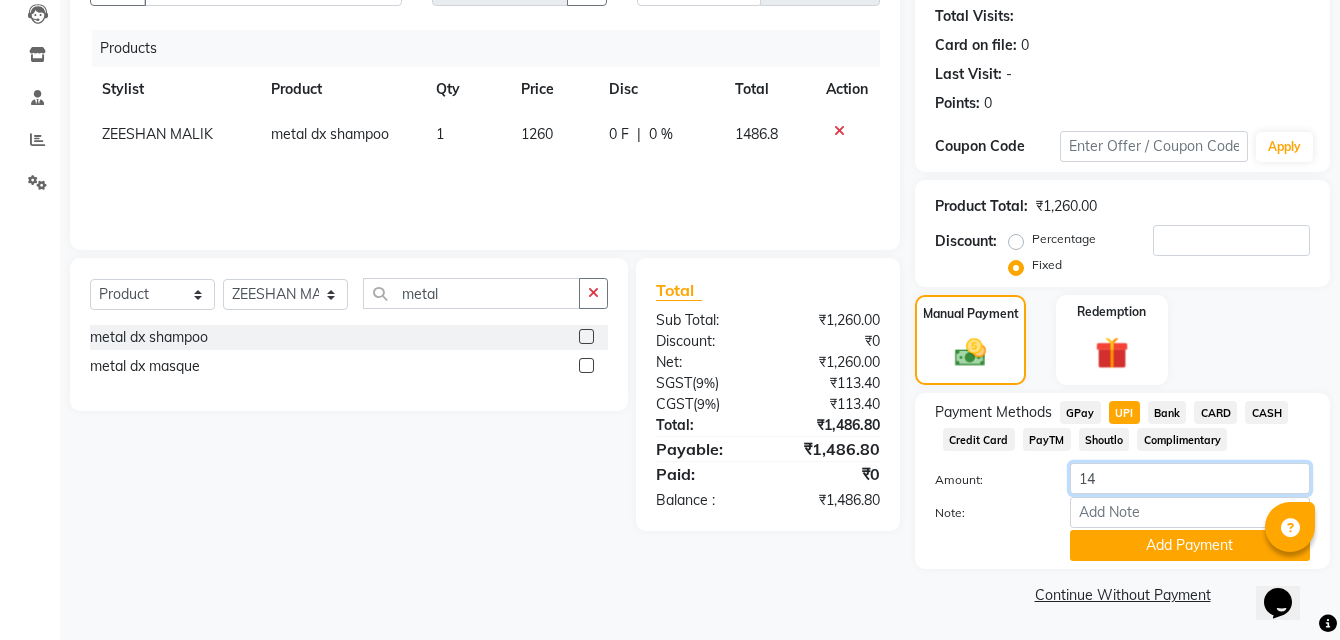 type on "1" 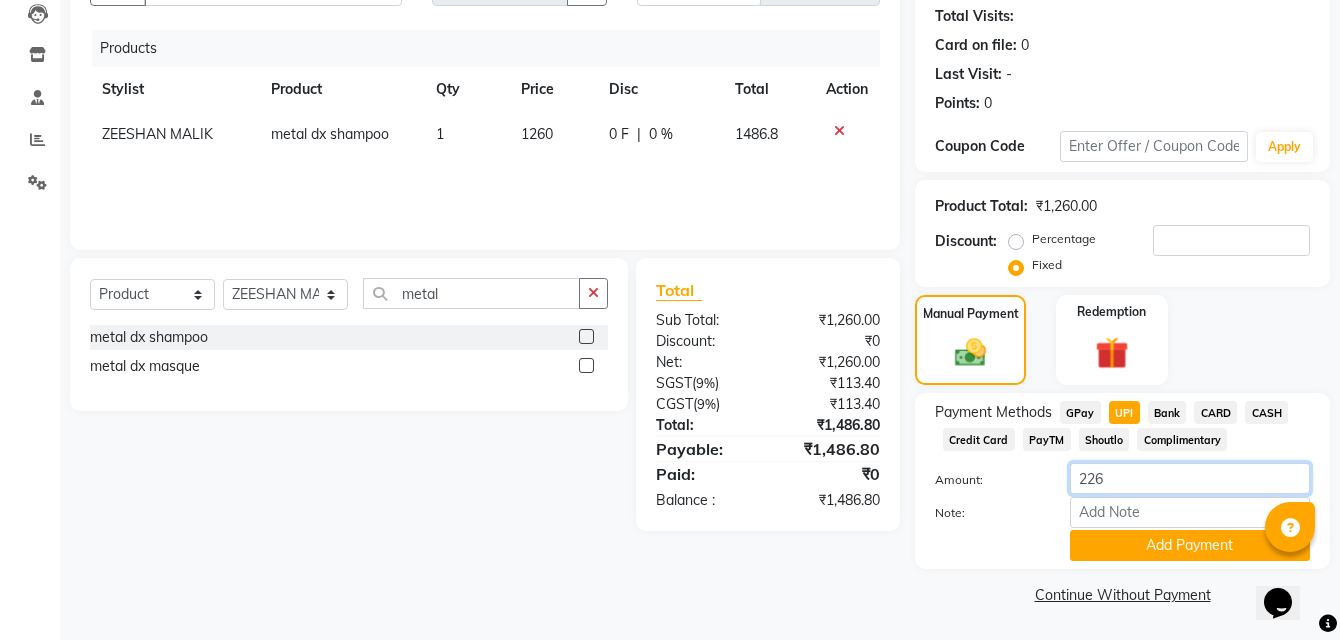 type on "226" 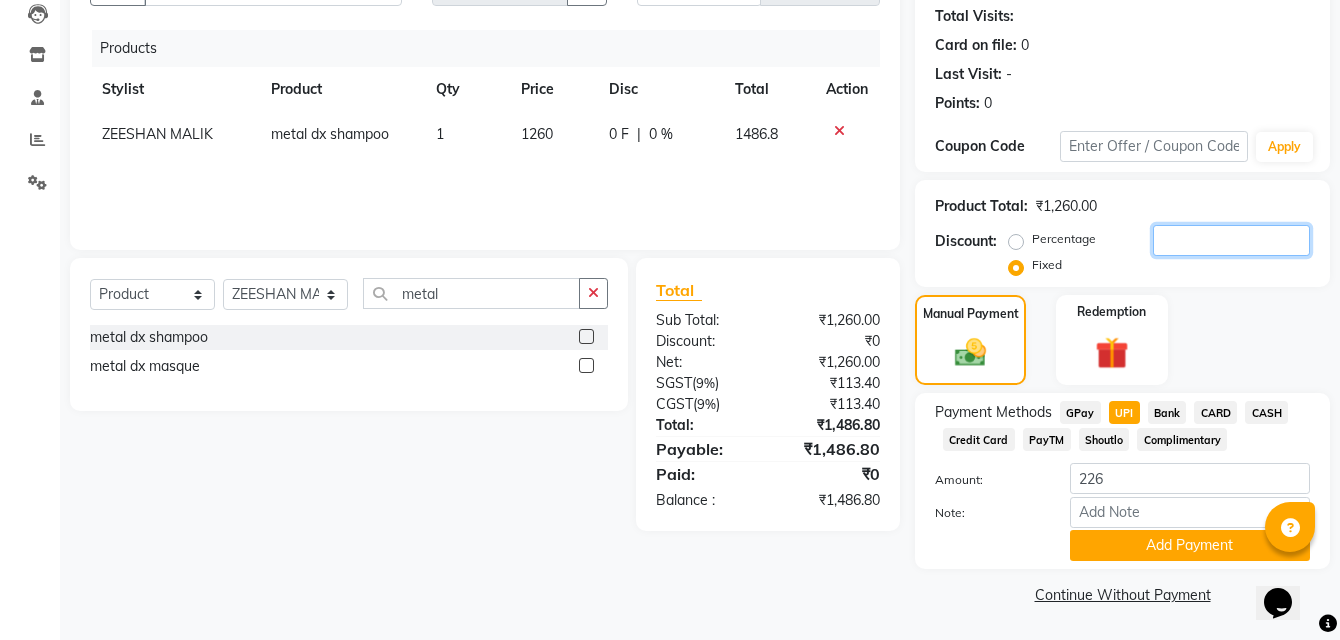 click 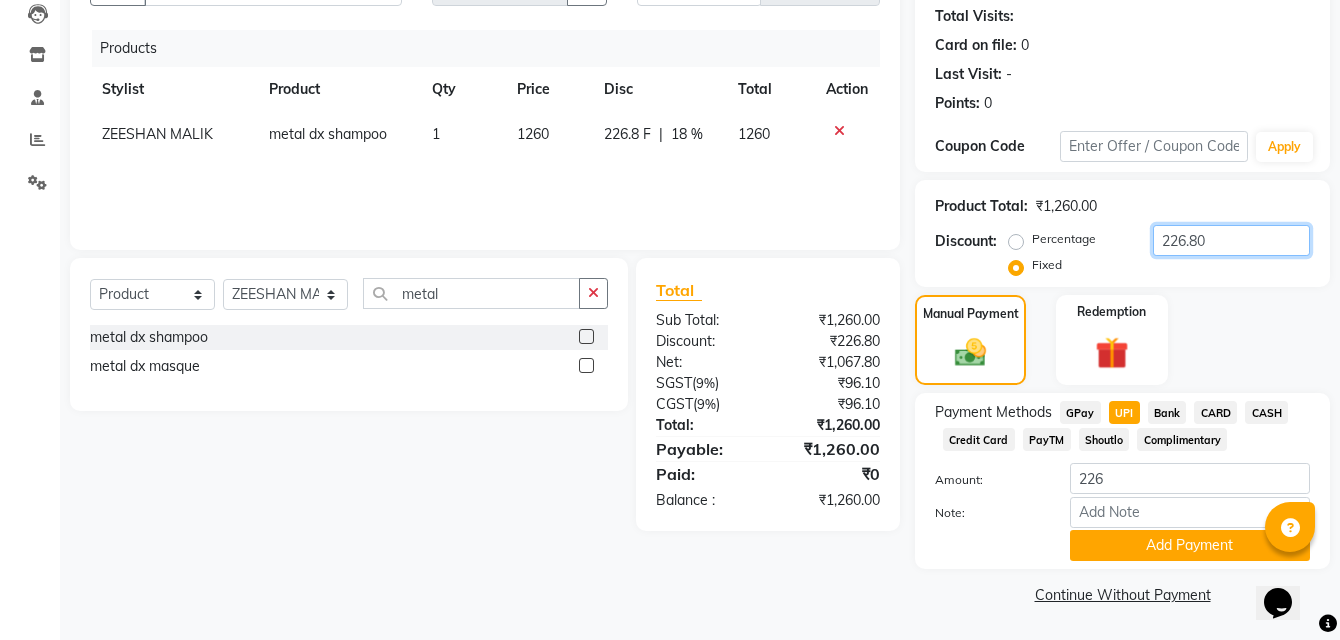 type on "226.80" 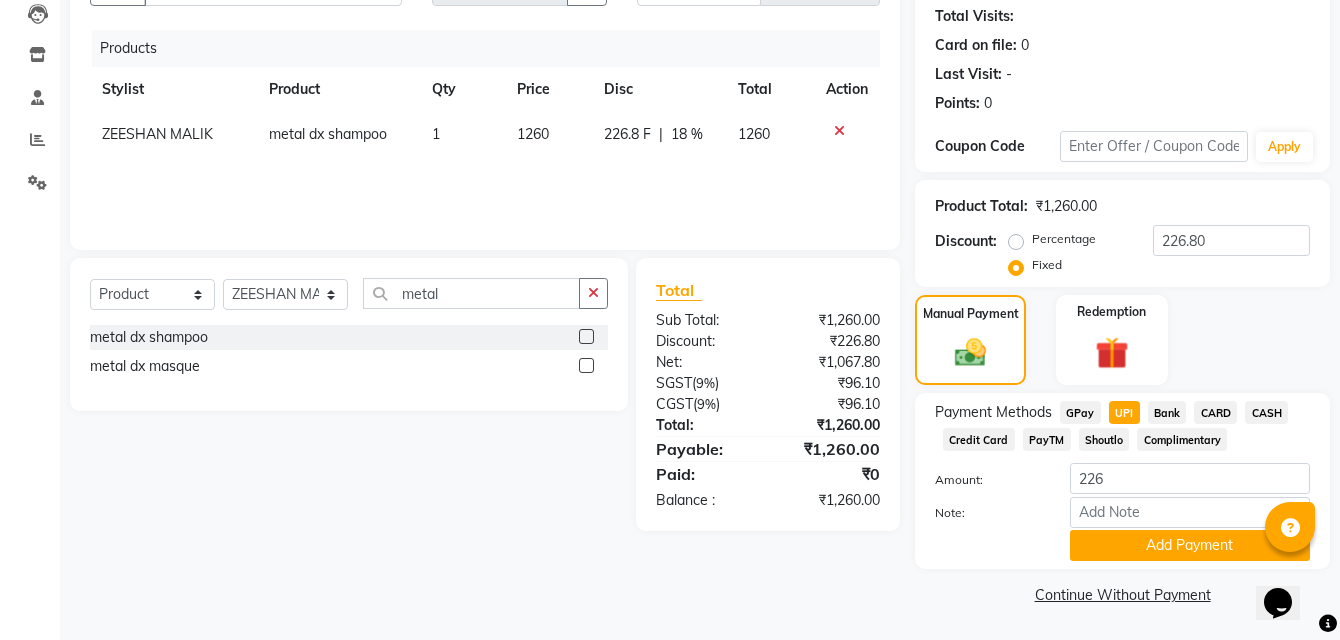 click on "Select Service Product Membership Package Voucher Prepaid Gift Card Select Stylist DINGG Support Drishti KAYMO KHAN SALON Tanvi ZEESHAN MALIK metal metal dx shampoo metal dx masque" 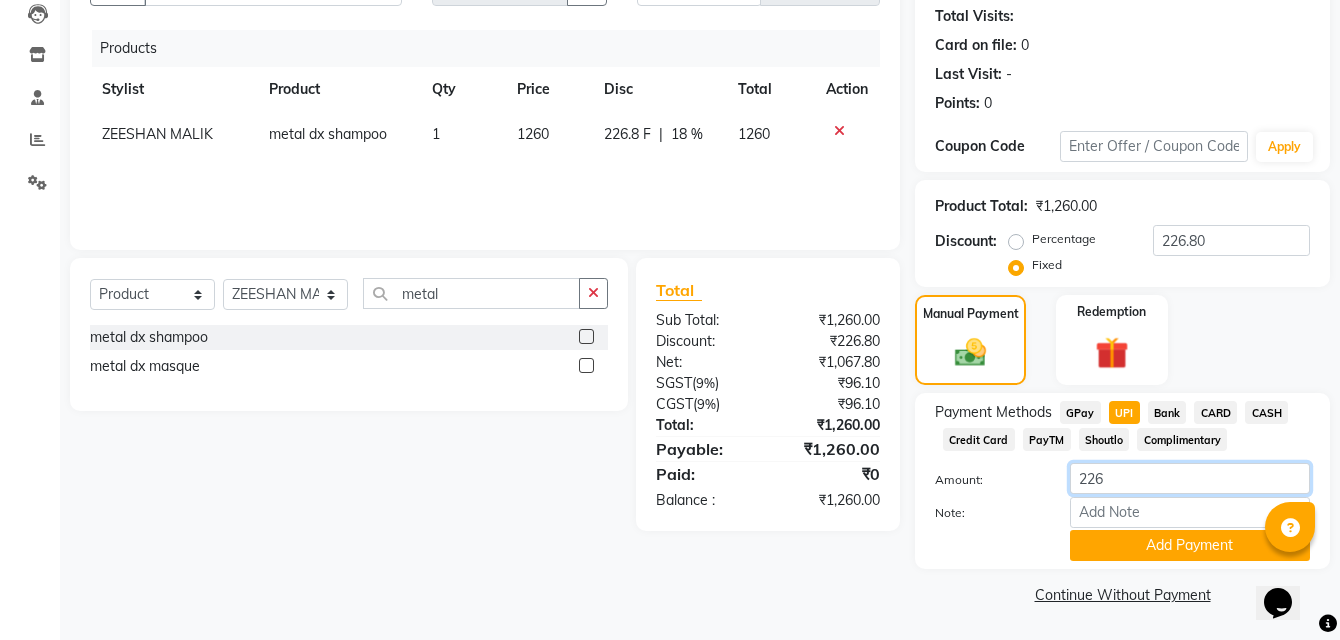 click on "226" 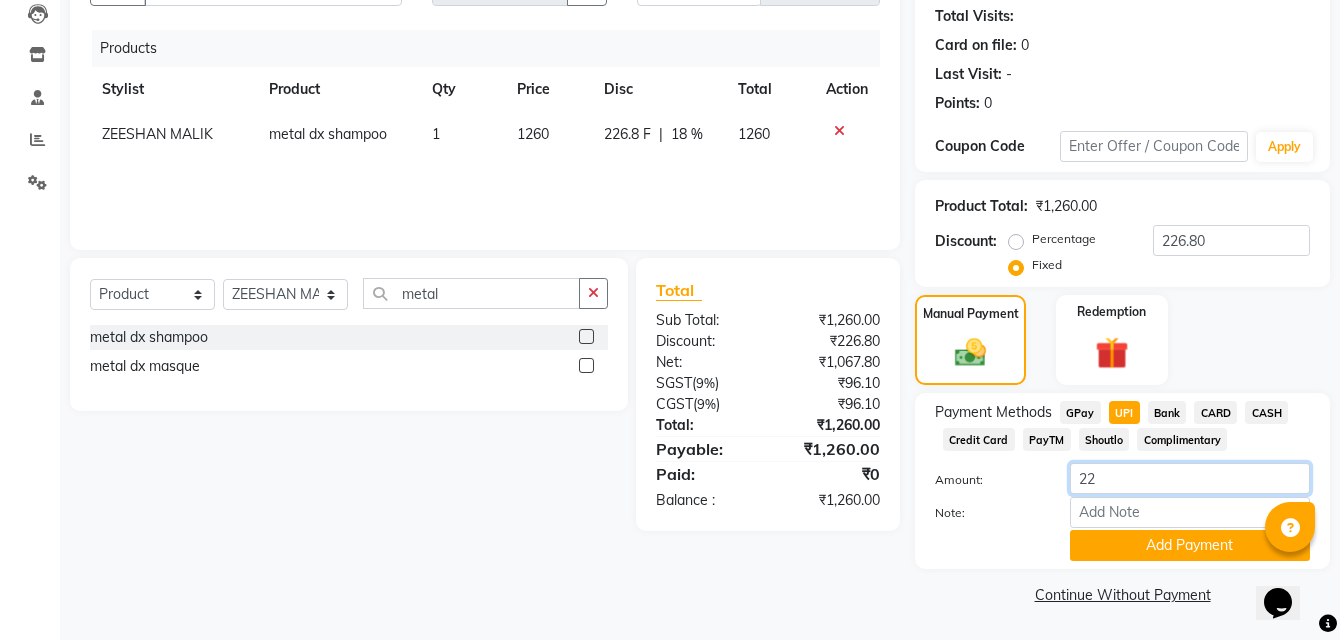type on "2" 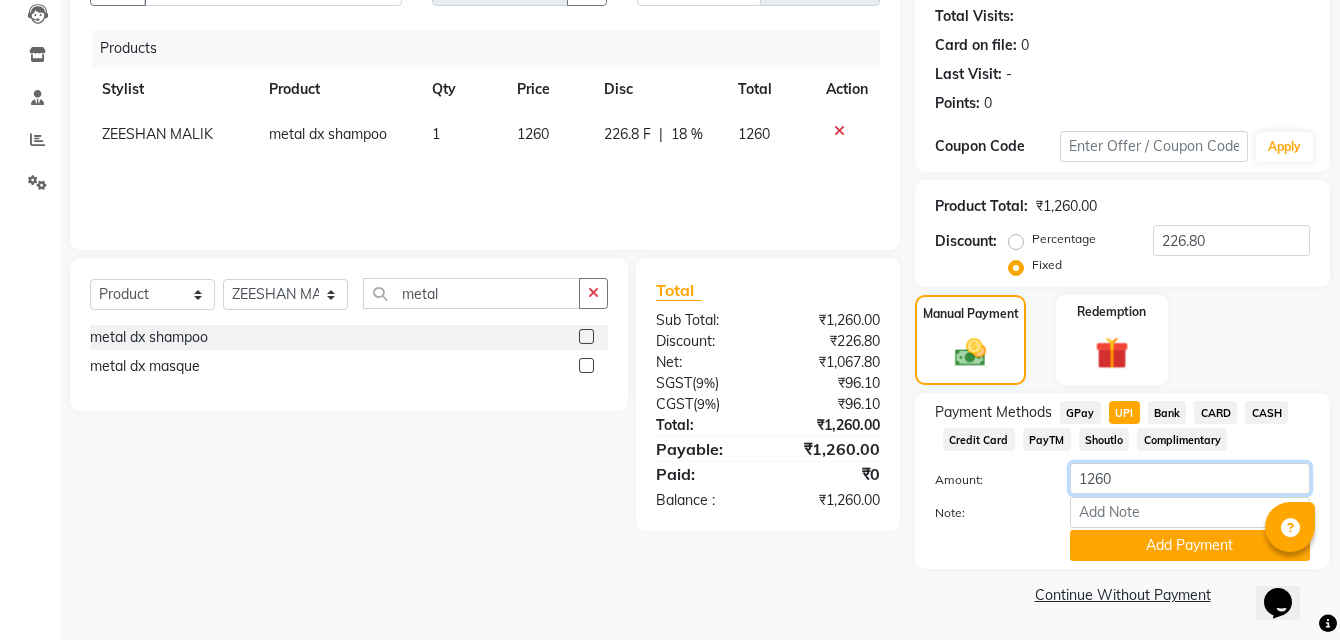 type on "1260" 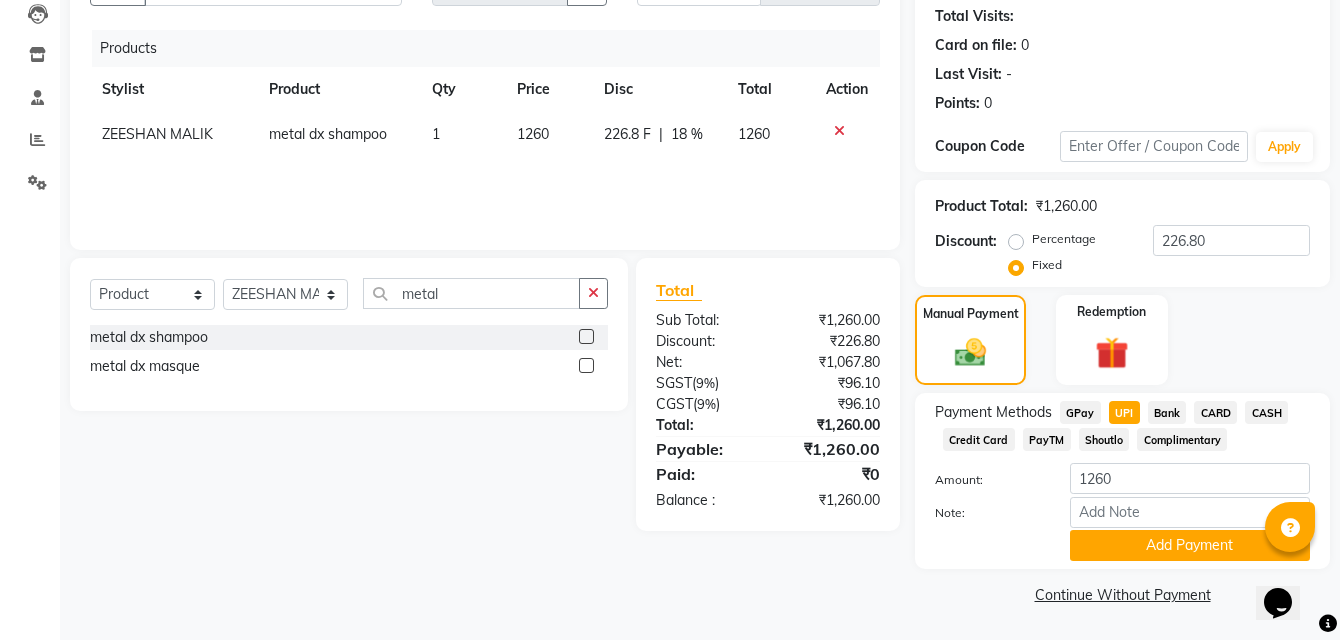 click on "Client +[COUNTRYCODE] [PHONE] Date [DATE] Invoice Number V/2025 V/2025-26 [NUMBER] Products Stylist Product Qty Price Disc Total Action ZEESHAN MALIK metal dx shampoo 1 [PRICE] [PRICE] F | 18 % [PRICE] Select Service Product Membership Package Voucher Prepaid Gift Card Select Stylist DINGG Support Drishti KAYMO KHAN SALON Tanvi ZEESHAN MALIK metal metal dx shampoo metal dx masque Total Sub Total: ₹[PRICE] Discount: ₹[PRICE] Net: ₹[PRICE] SGST ( 9% ) ₹[PRICE] CGST ( 9% ) ₹[PRICE] Total: ₹[PRICE] Payable: ₹[PRICE] Paid: ₹0 Balance : ₹[PRICE]" 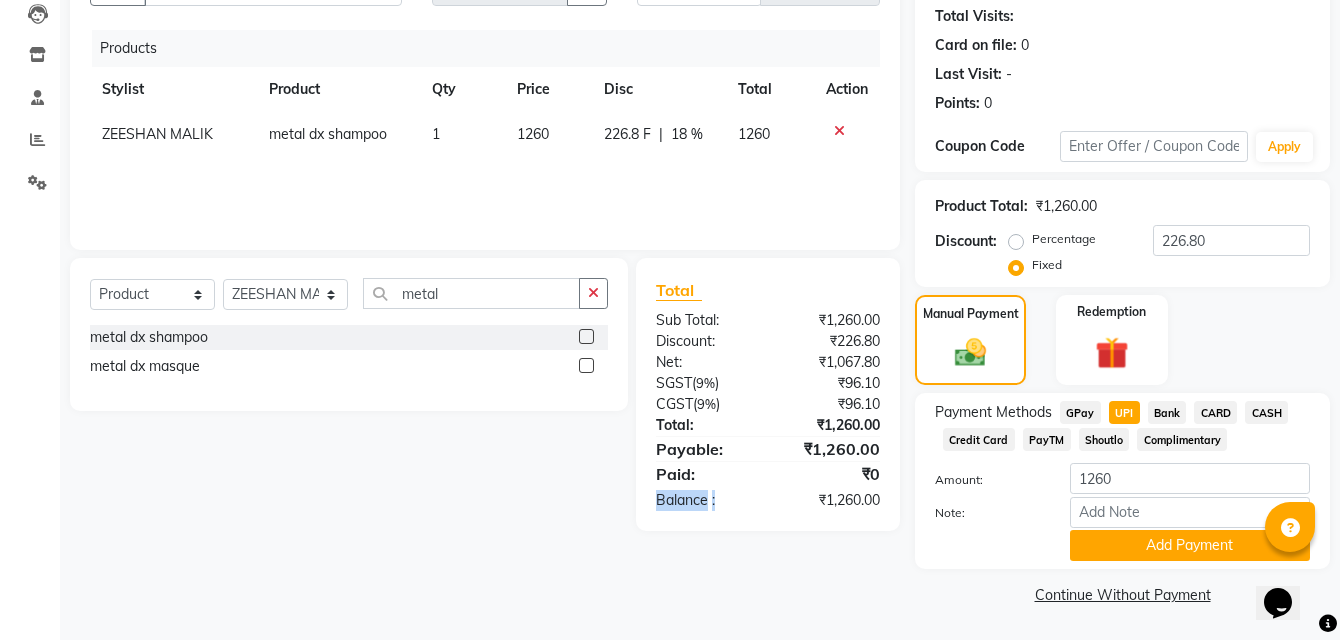 click on "Client +[COUNTRYCODE] [PHONE] Date [DATE] Invoice Number V/2025 V/2025-26 [NUMBER] Products Stylist Product Qty Price Disc Total Action ZEESHAN MALIK metal dx shampoo 1 [PRICE] [PRICE] F | 18 % [PRICE] Select Service Product Membership Package Voucher Prepaid Gift Card Select Stylist DINGG Support Drishti KAYMO KHAN SALON Tanvi ZEESHAN MALIK metal metal dx shampoo metal dx masque Total Sub Total: ₹[PRICE] Discount: ₹[PRICE] Net: ₹[PRICE] SGST ( 9% ) ₹[PRICE] CGST ( 9% ) ₹[PRICE] Total: ₹[PRICE] Payable: ₹[PRICE] Paid: ₹0 Balance : ₹[PRICE]" 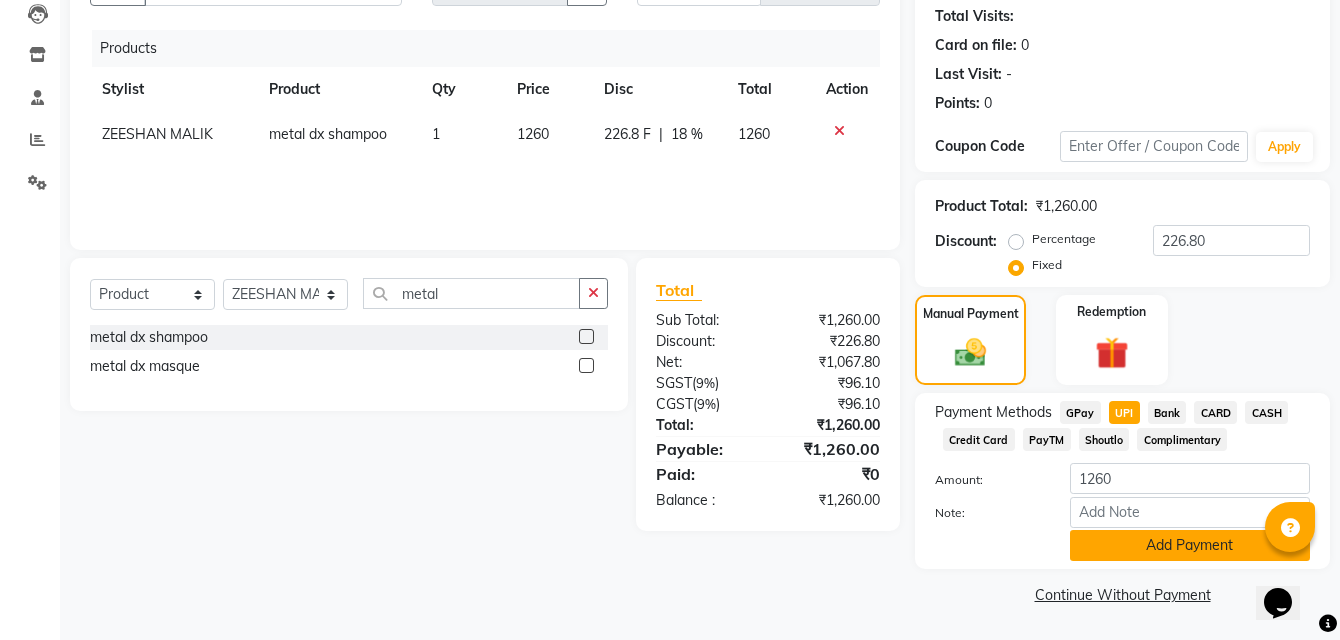 click on "Add Payment" 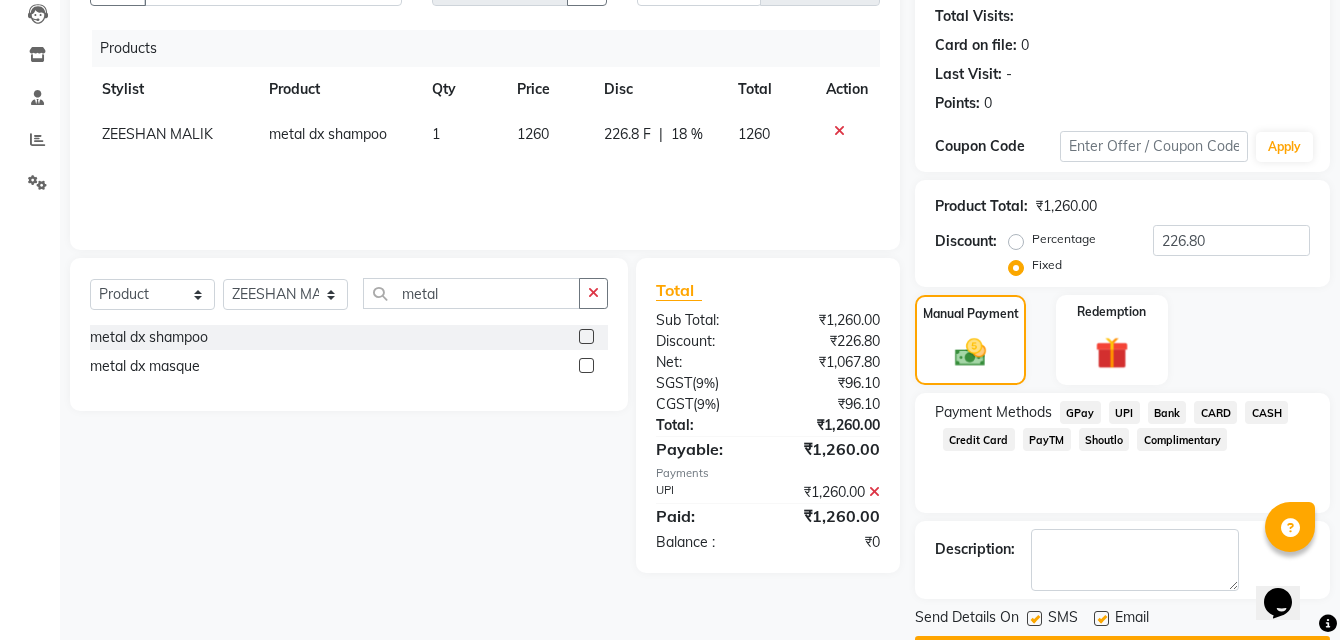 scroll, scrollTop: 275, scrollLeft: 0, axis: vertical 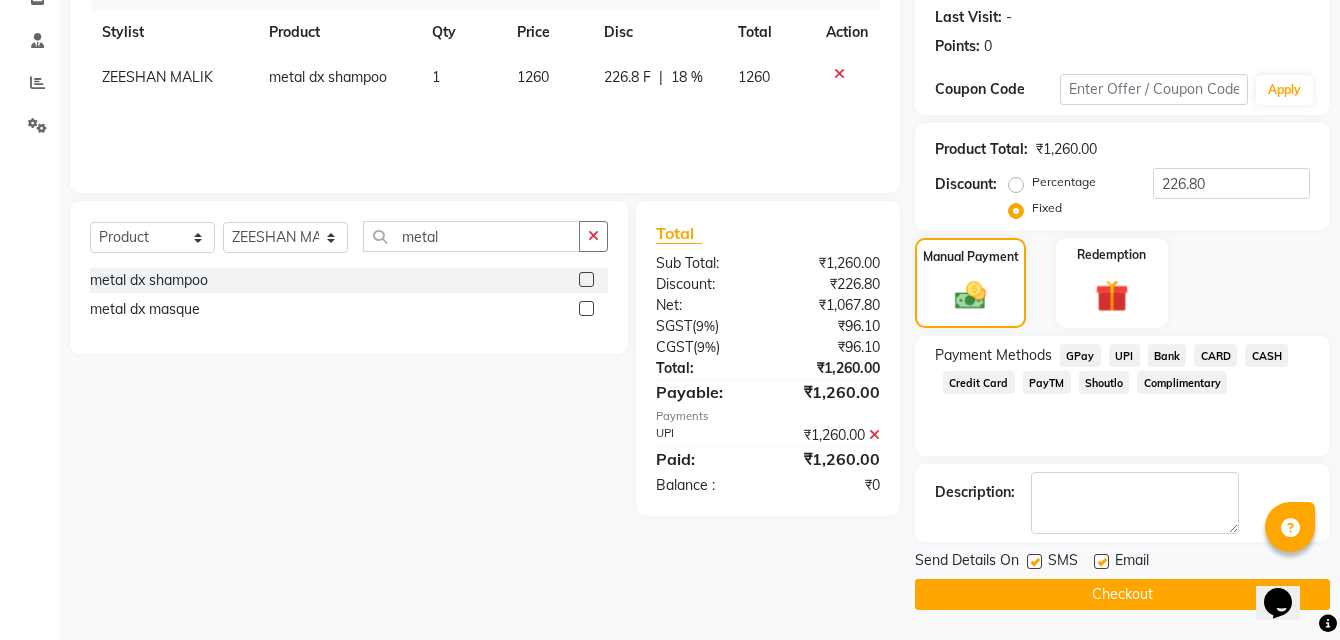 click on "Checkout" 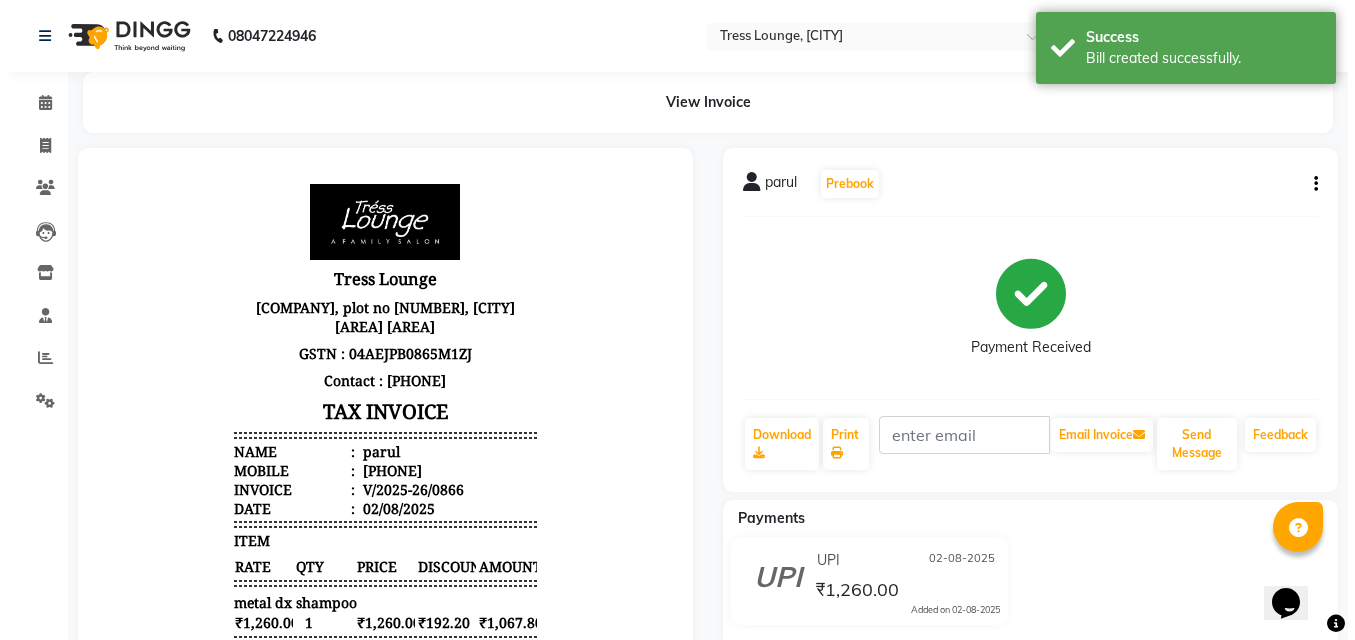 scroll, scrollTop: 0, scrollLeft: 0, axis: both 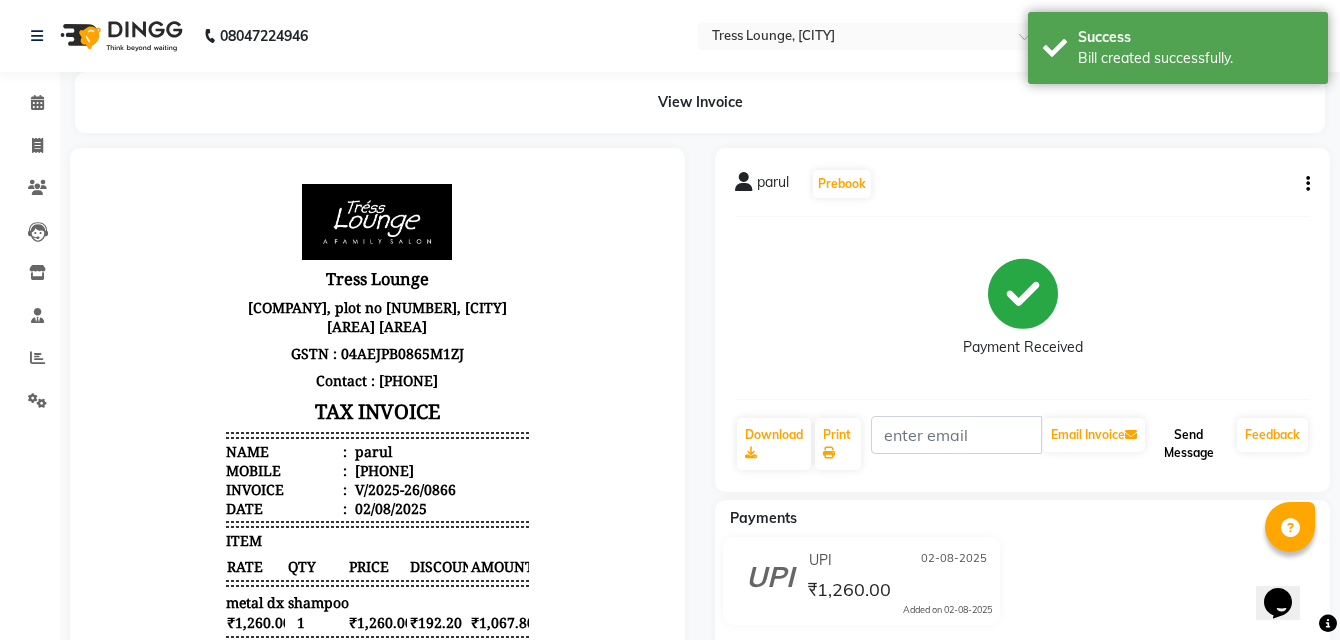 click on "Send Message" 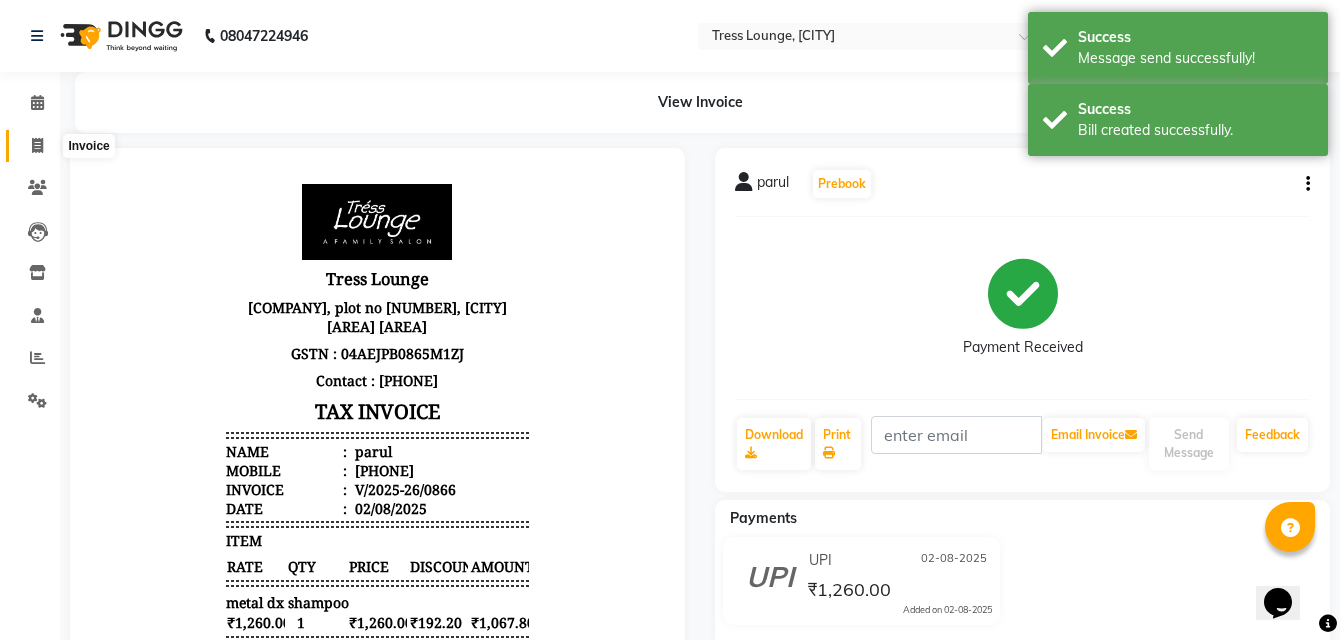 click 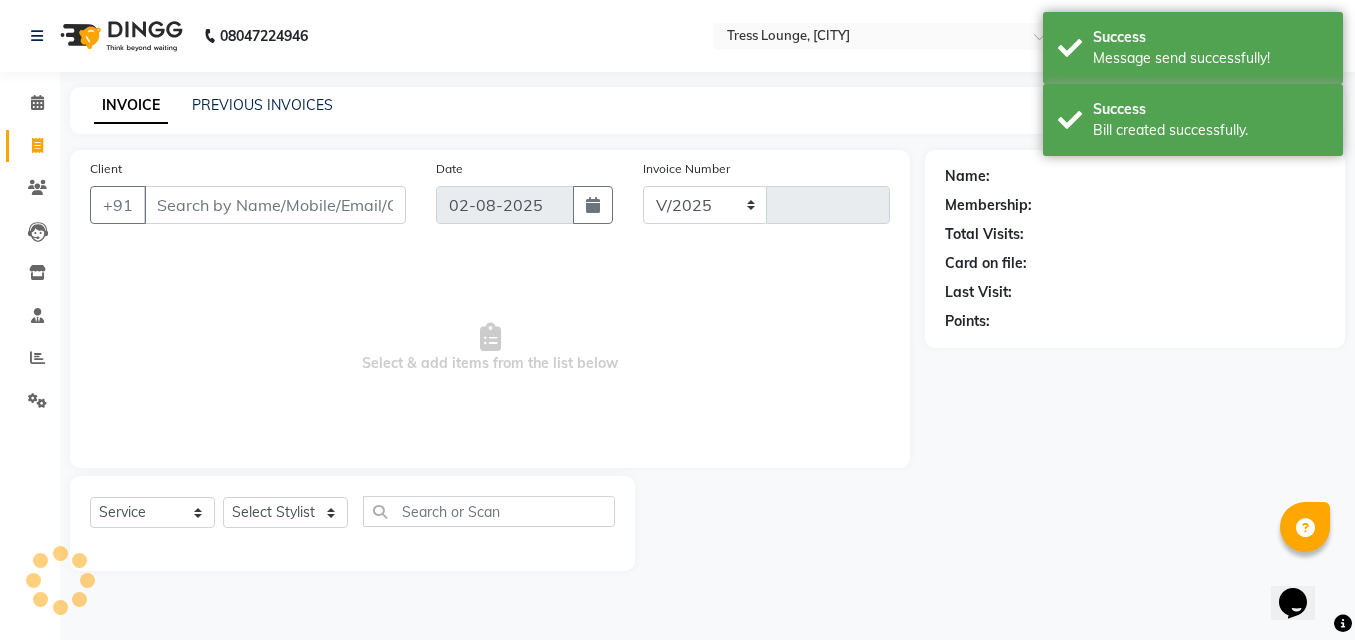 select on "5370" 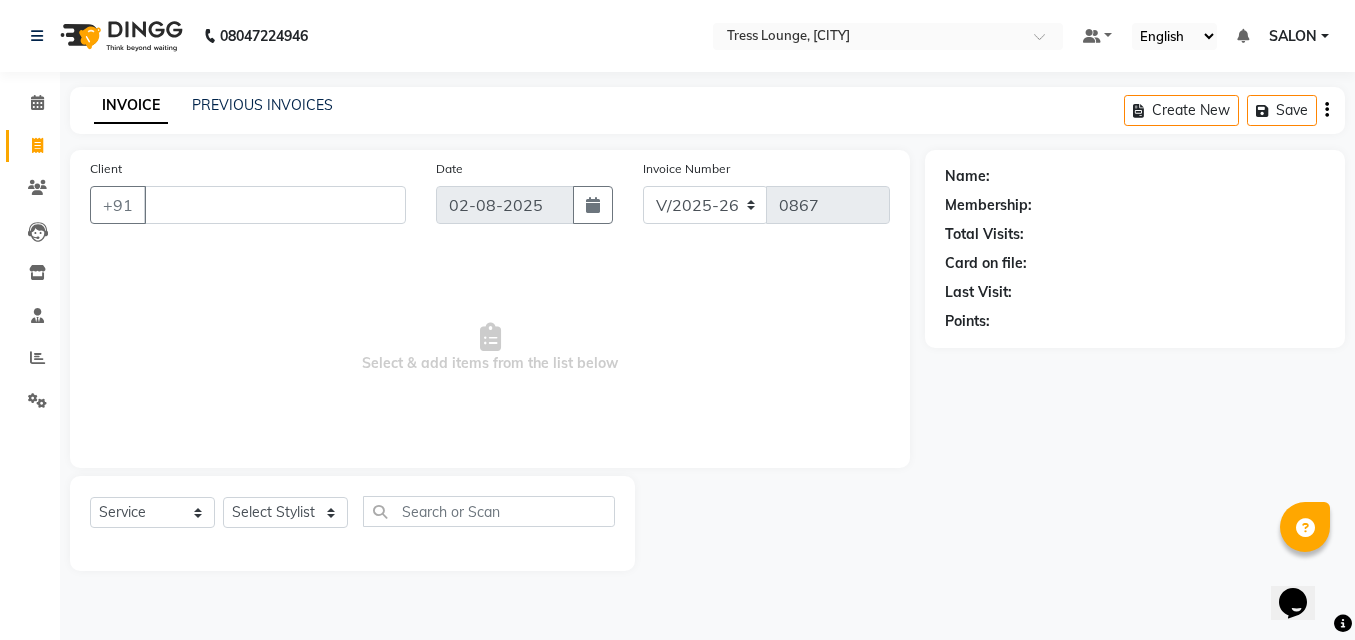 type 